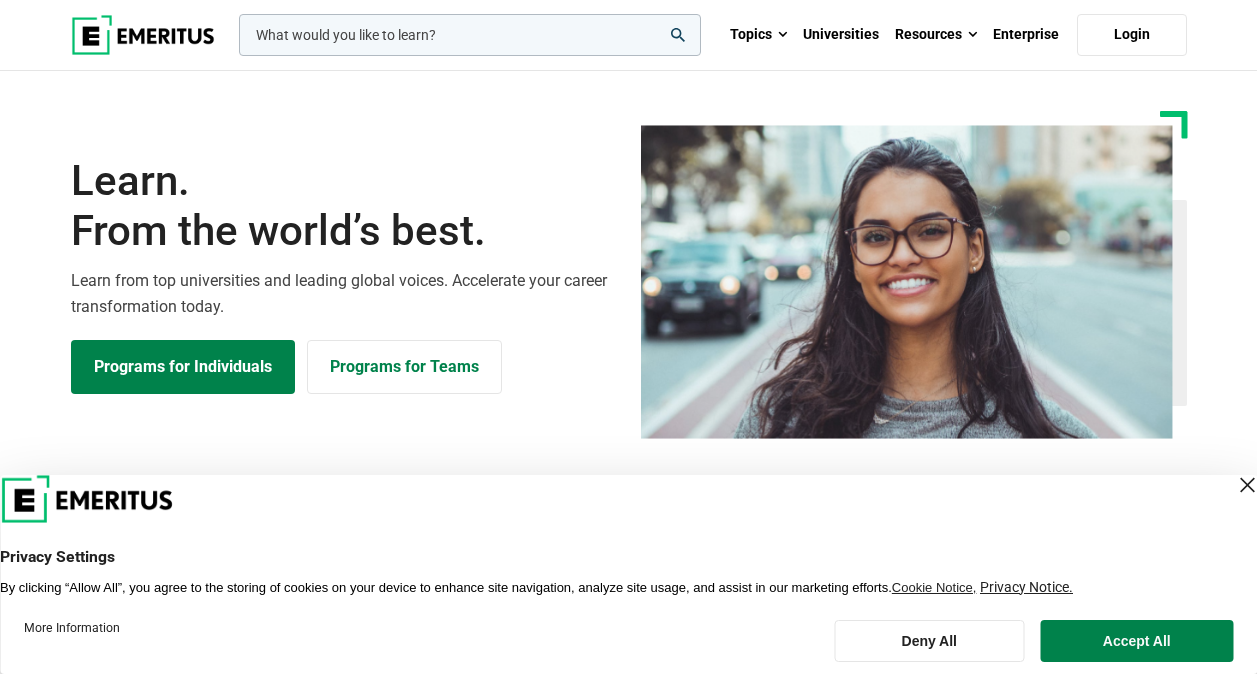 scroll, scrollTop: 0, scrollLeft: 0, axis: both 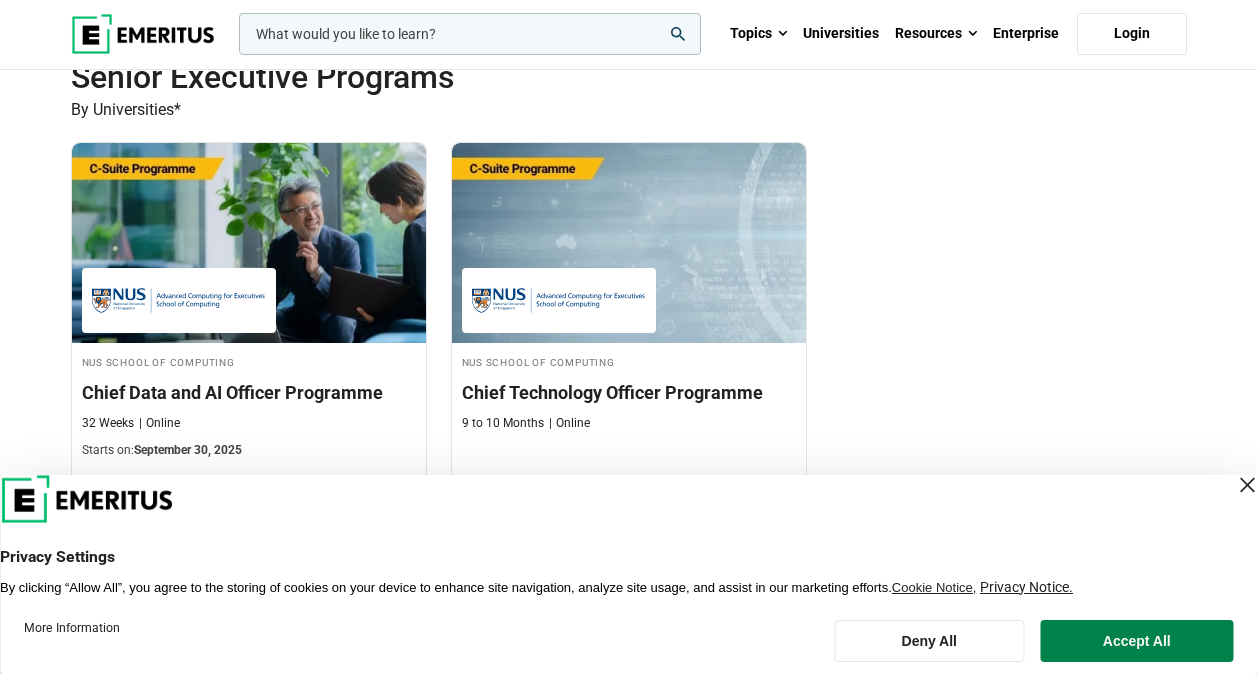click at bounding box center (1247, 485) 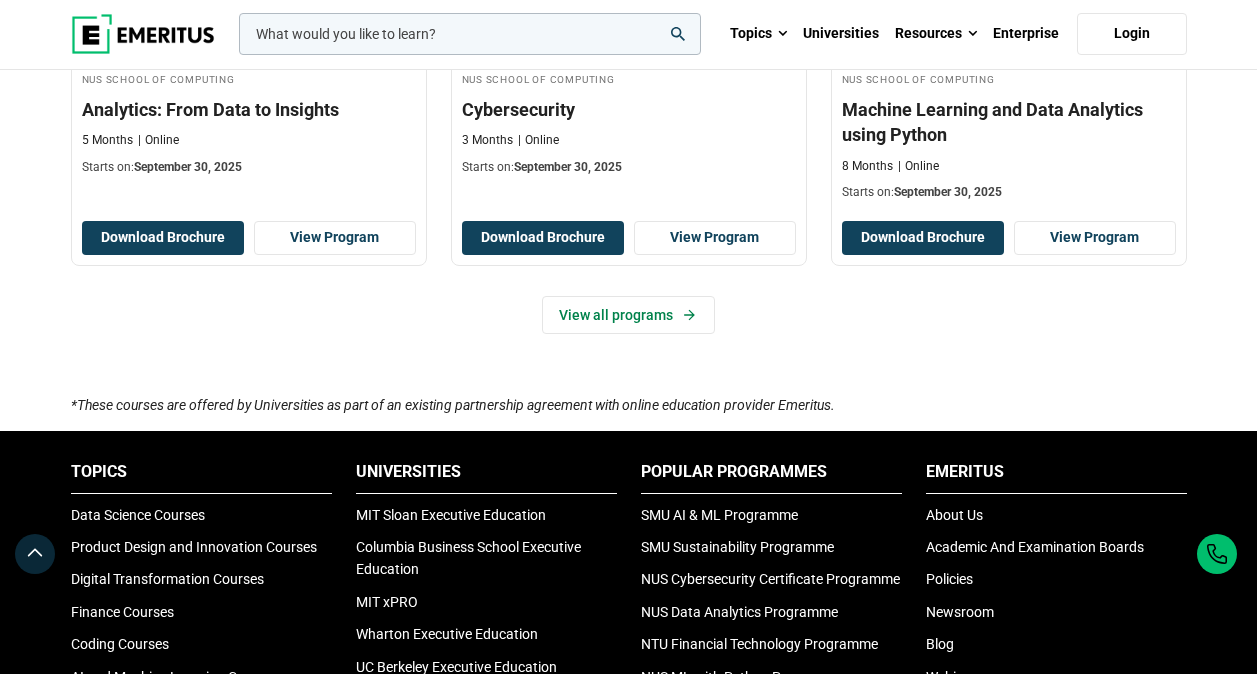 scroll, scrollTop: 1528, scrollLeft: 0, axis: vertical 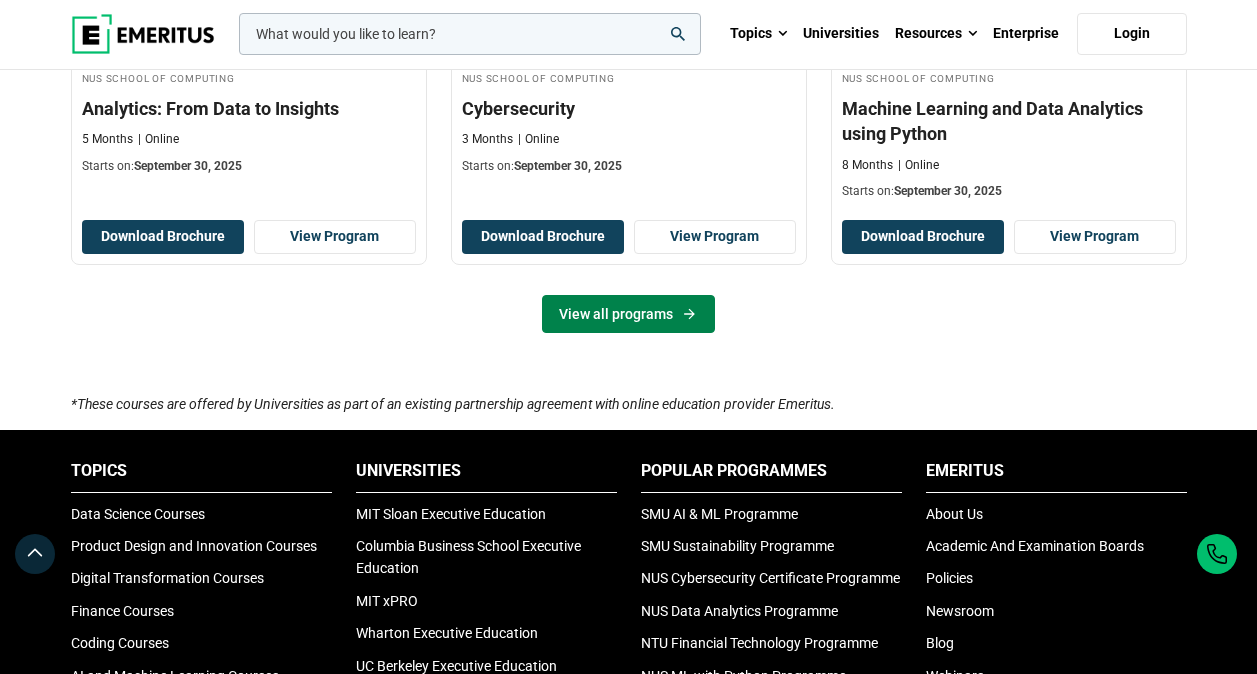 click 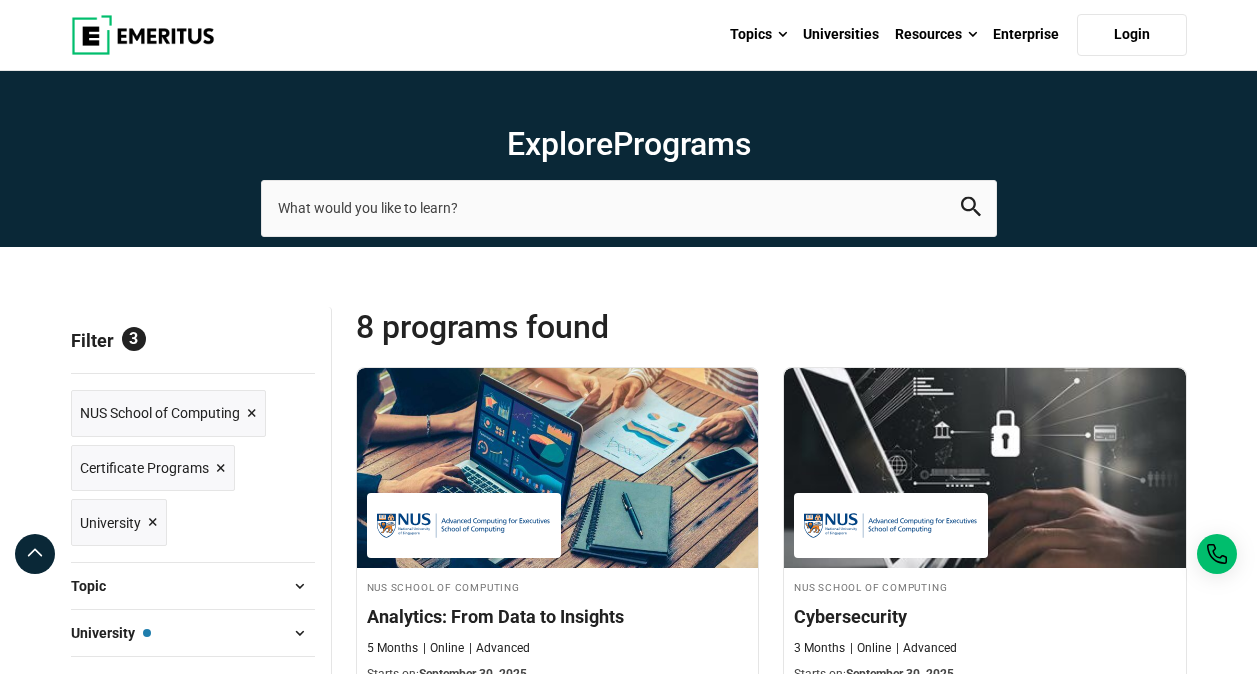 scroll, scrollTop: 339, scrollLeft: 0, axis: vertical 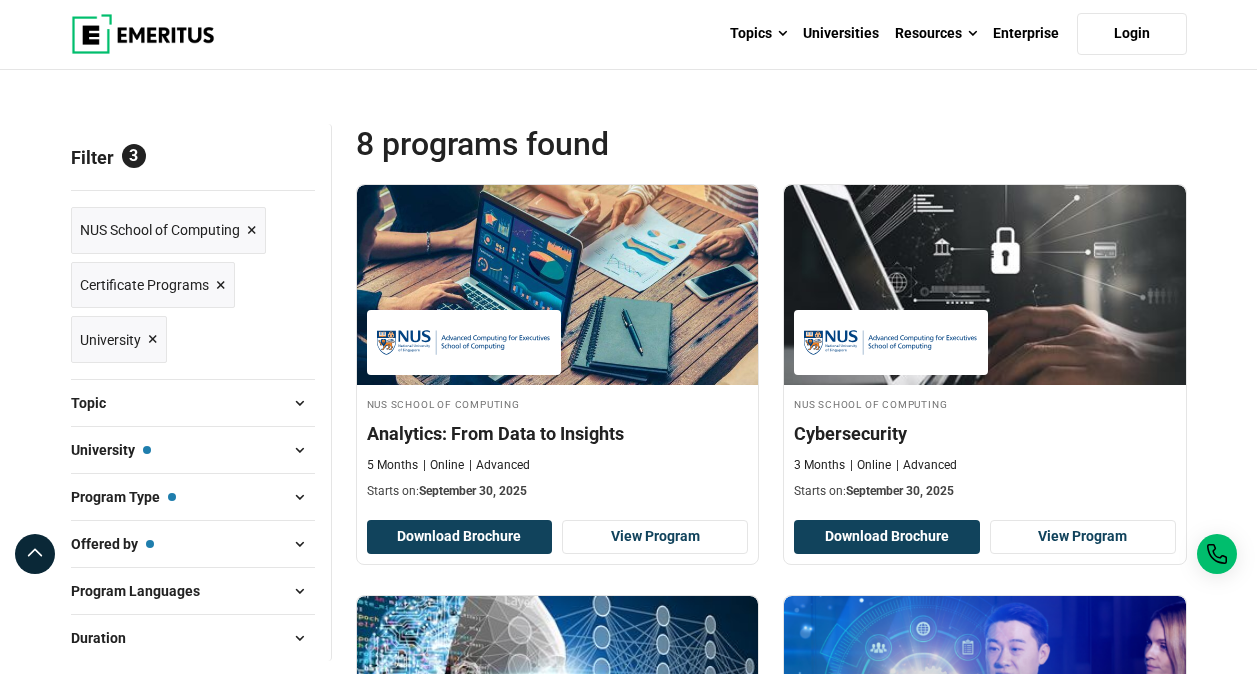 click at bounding box center (300, 450) 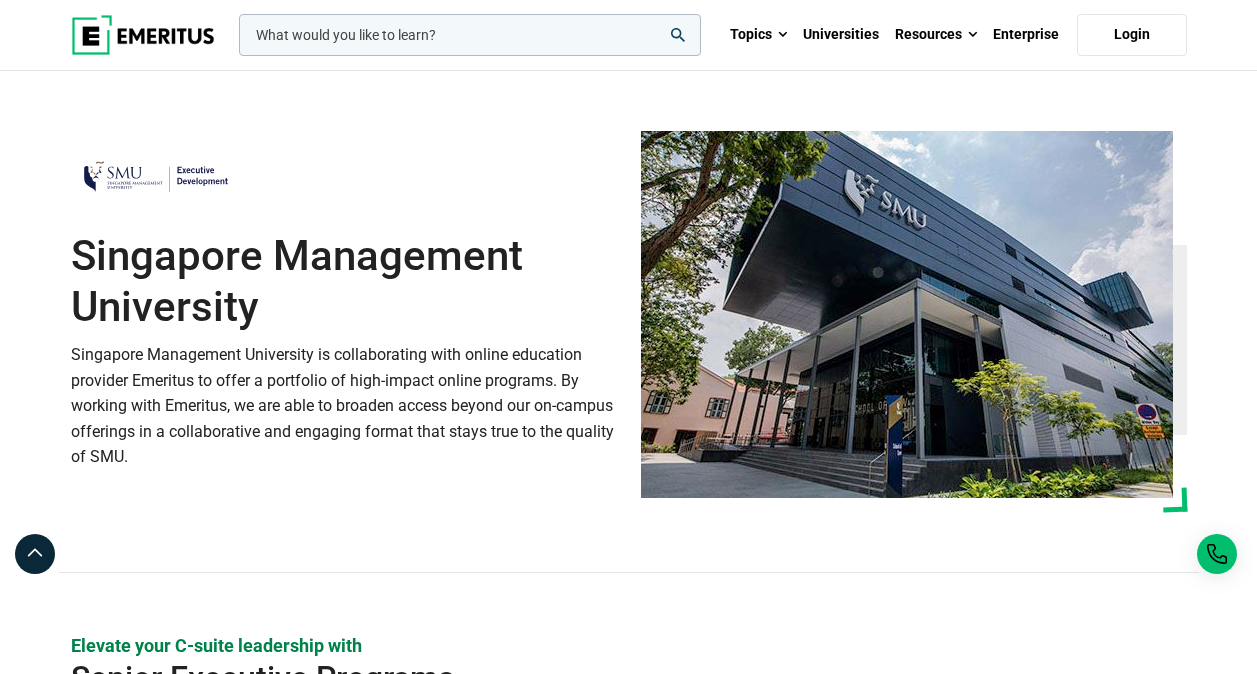 scroll, scrollTop: 0, scrollLeft: 0, axis: both 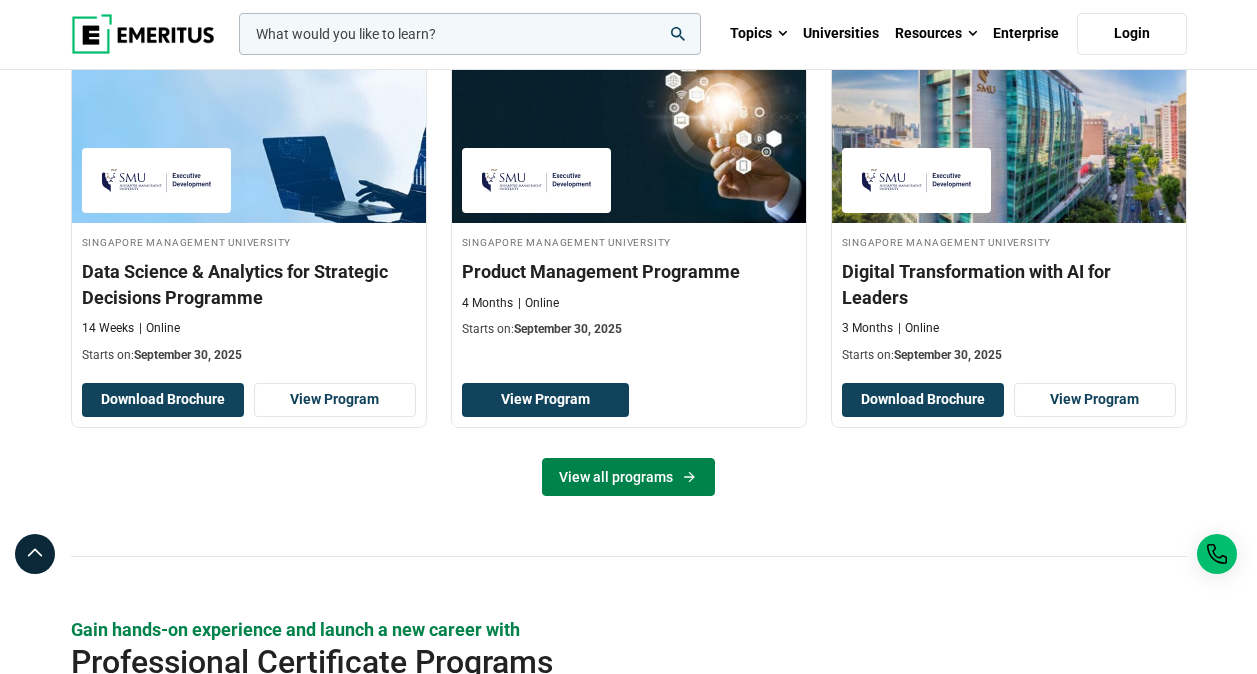 click on "View all programs" at bounding box center [628, 477] 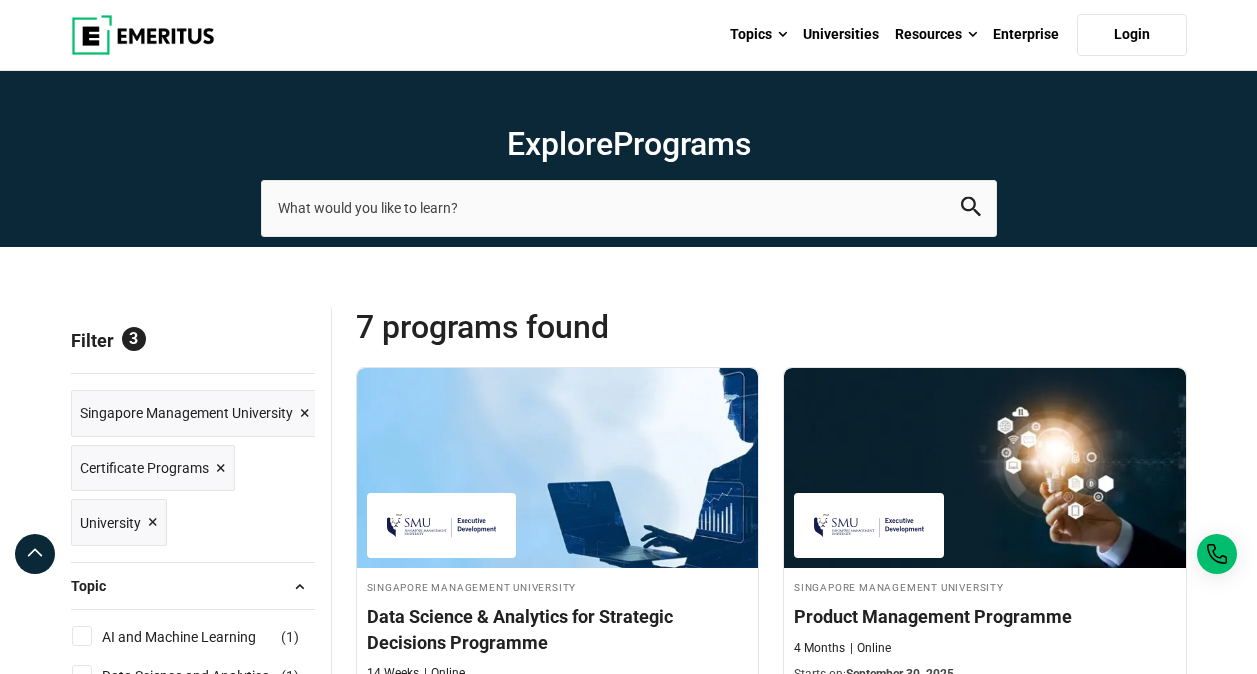 scroll, scrollTop: 179, scrollLeft: 0, axis: vertical 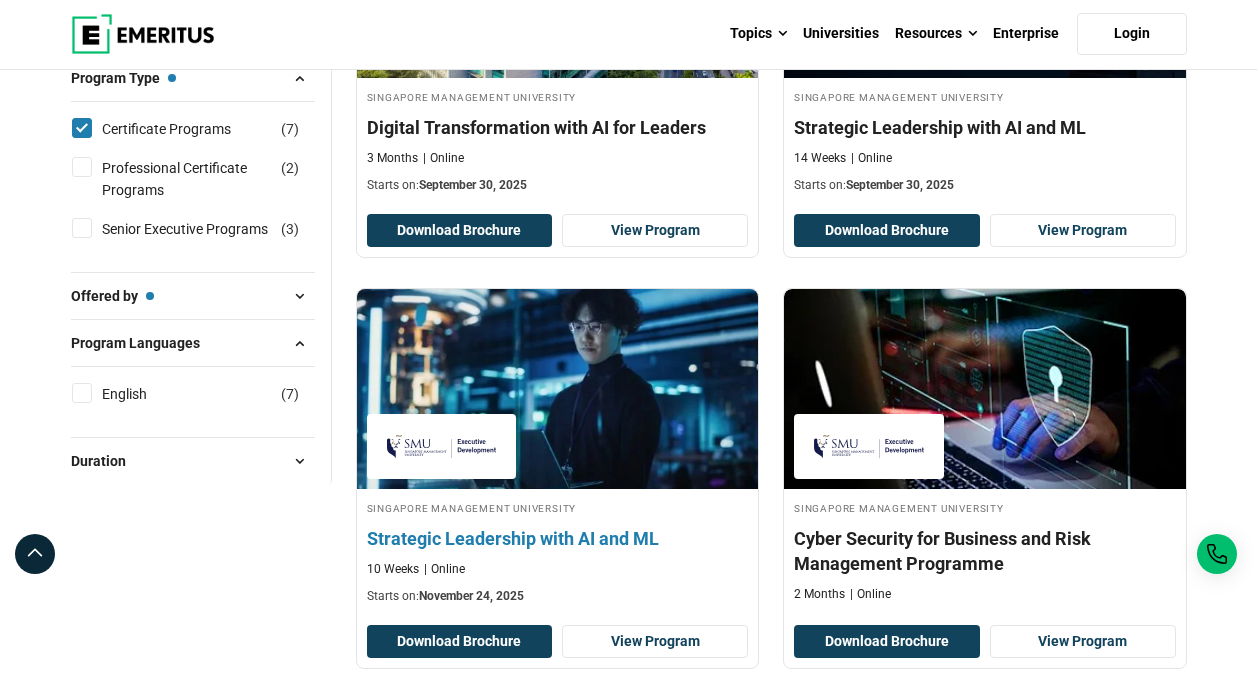 click on "Singapore Management University
Strategic Leadership with AI and ML
10 Weeks
Online
Starts on:  November 24, 2025" at bounding box center [558, 552] 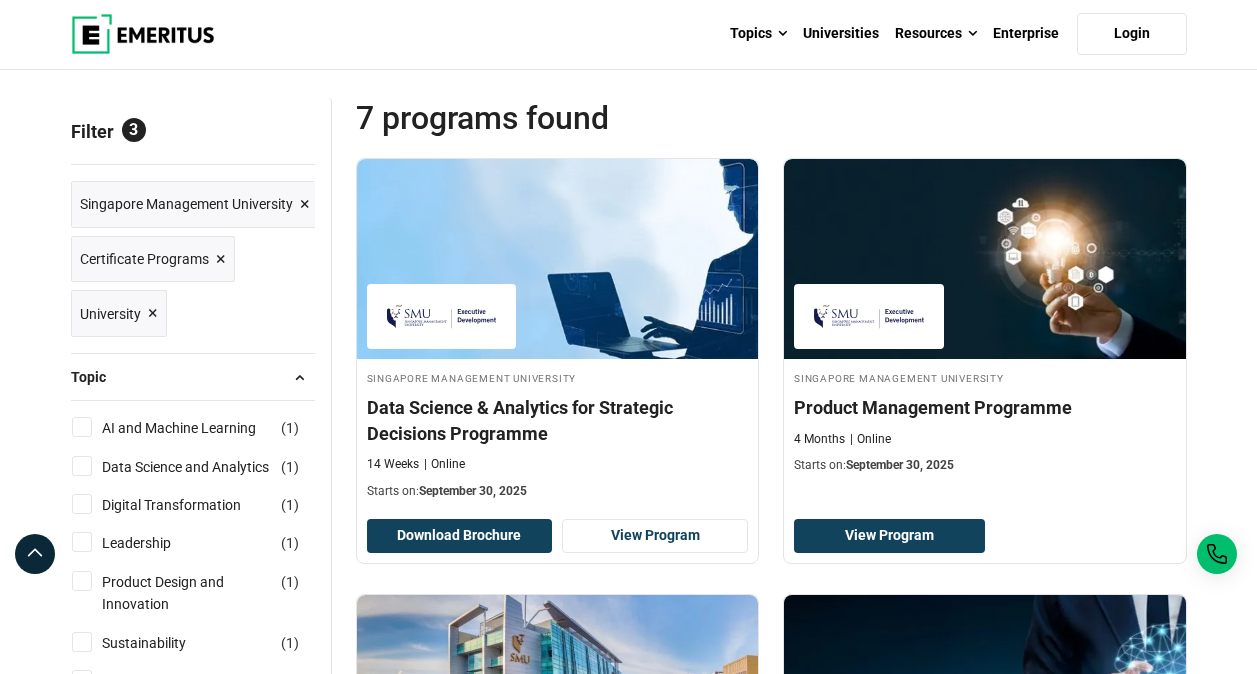 scroll, scrollTop: 208, scrollLeft: 0, axis: vertical 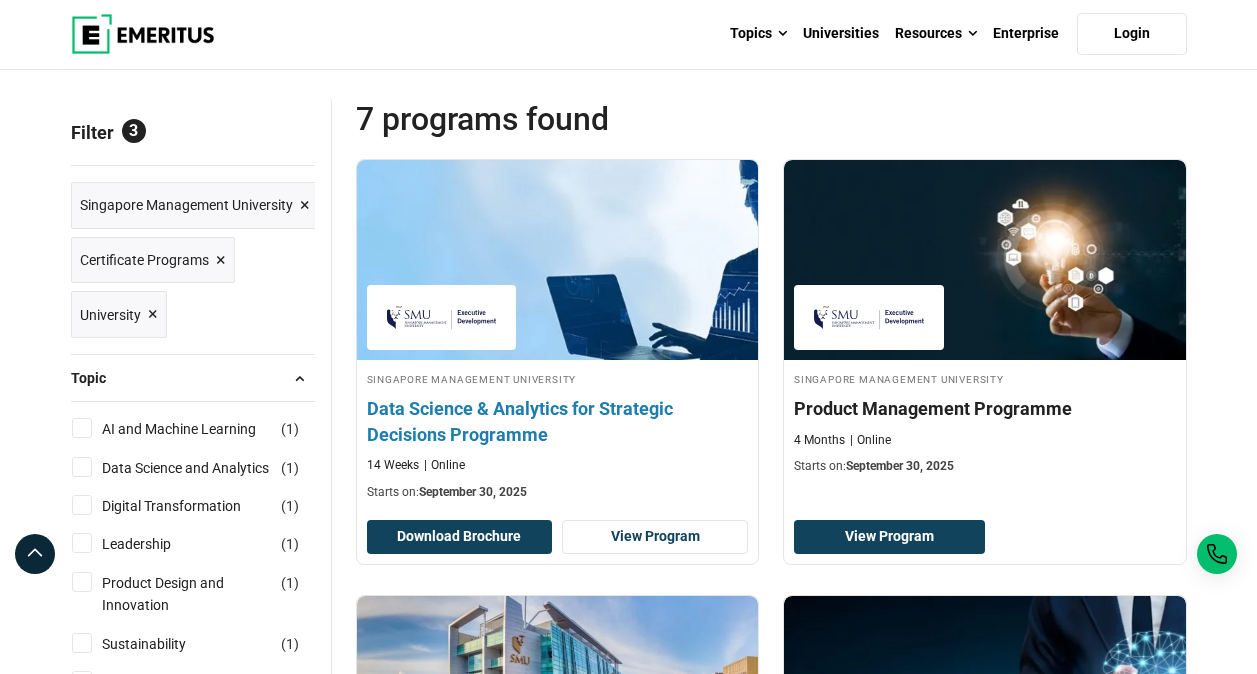 click on "Data Science & Analytics for Strategic Decisions Programme" at bounding box center (558, 421) 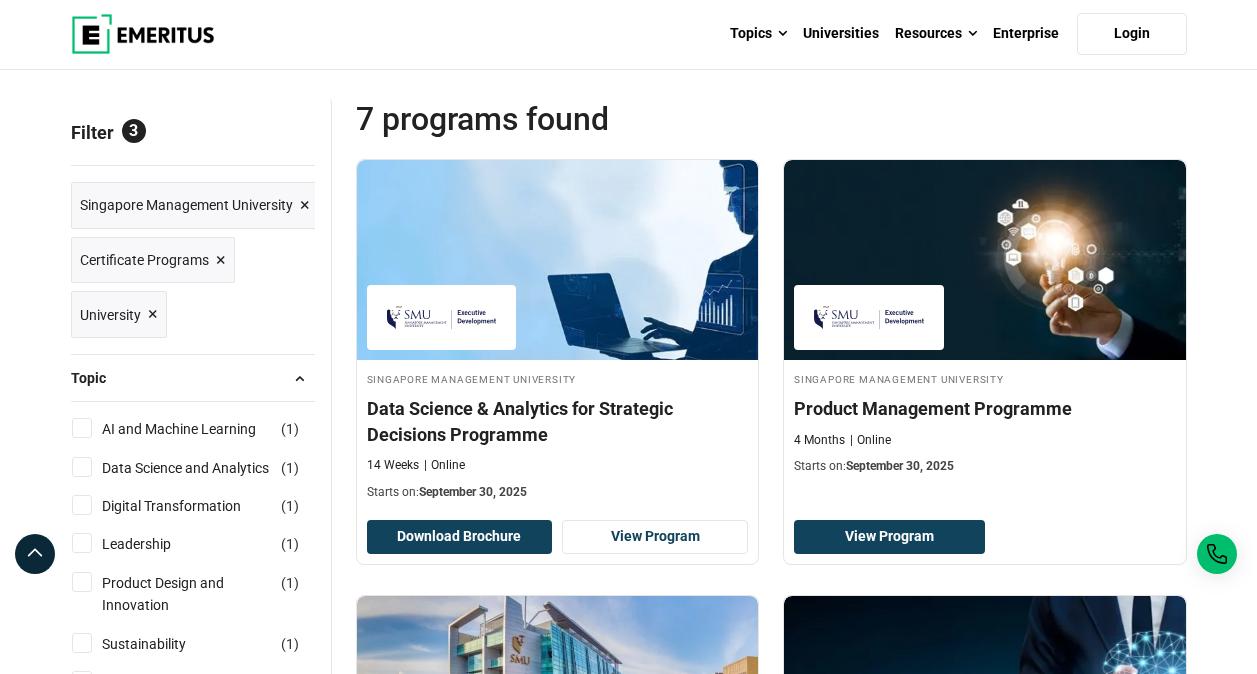 click on "Reset all" at bounding box center [284, 135] 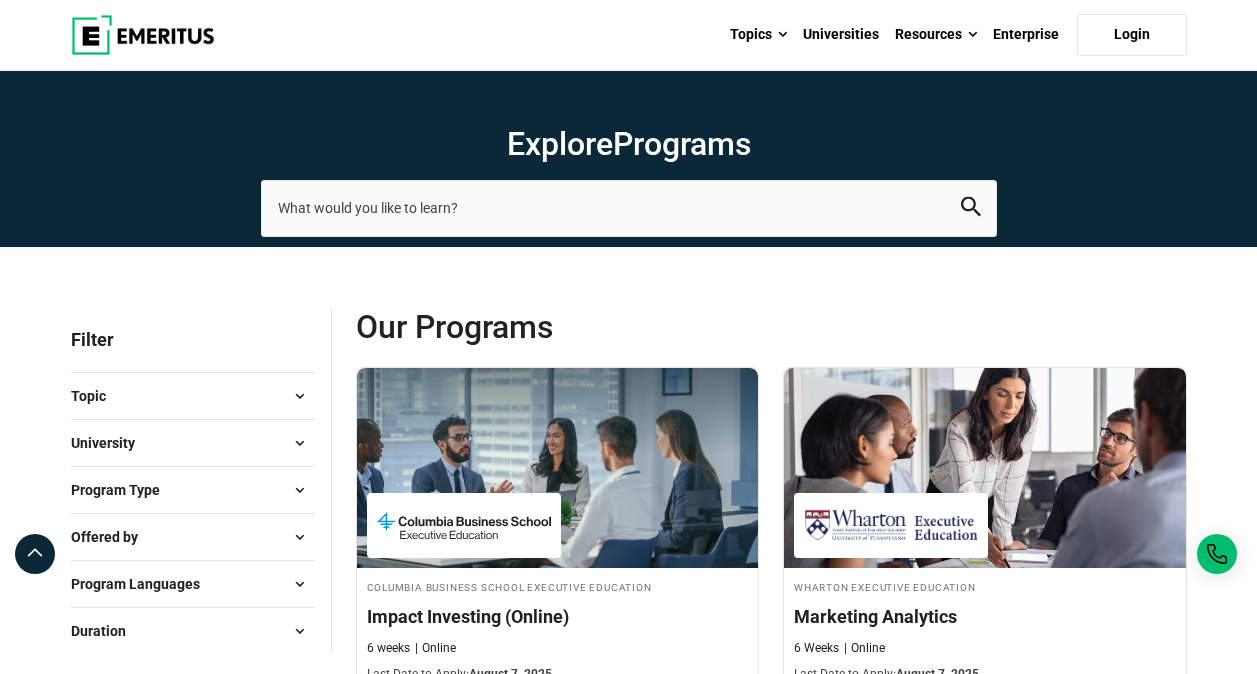 scroll, scrollTop: 141, scrollLeft: 0, axis: vertical 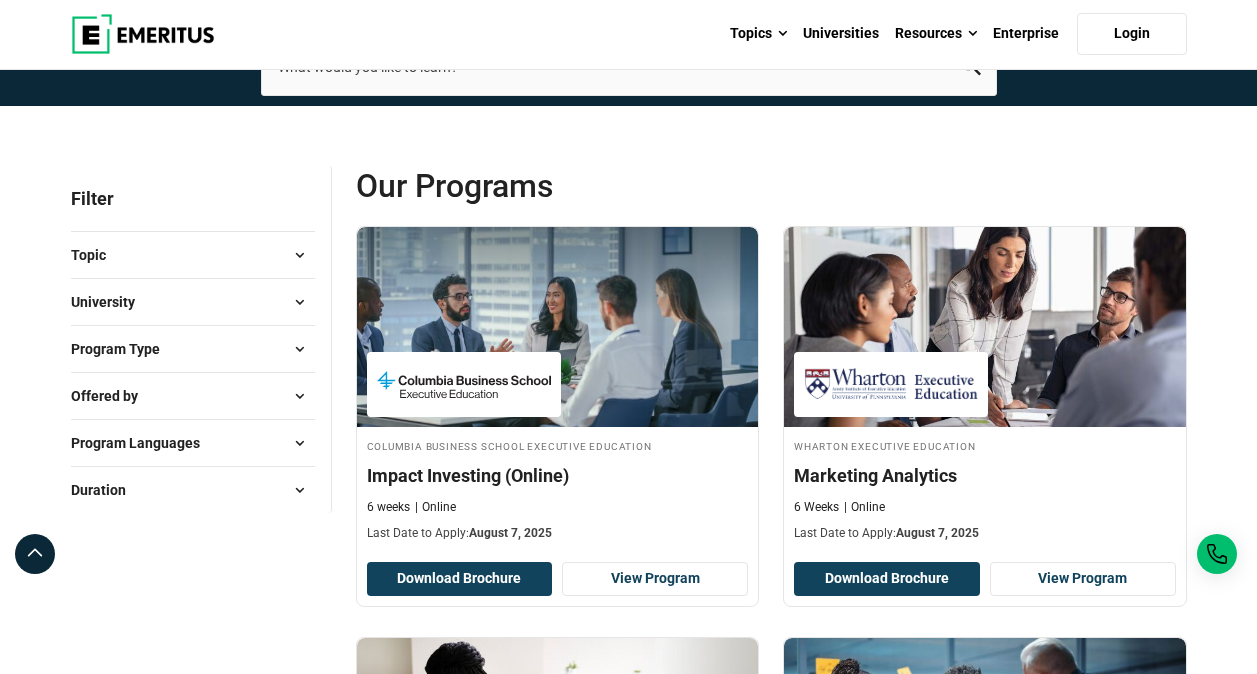 click on "Topic" at bounding box center (193, 255) 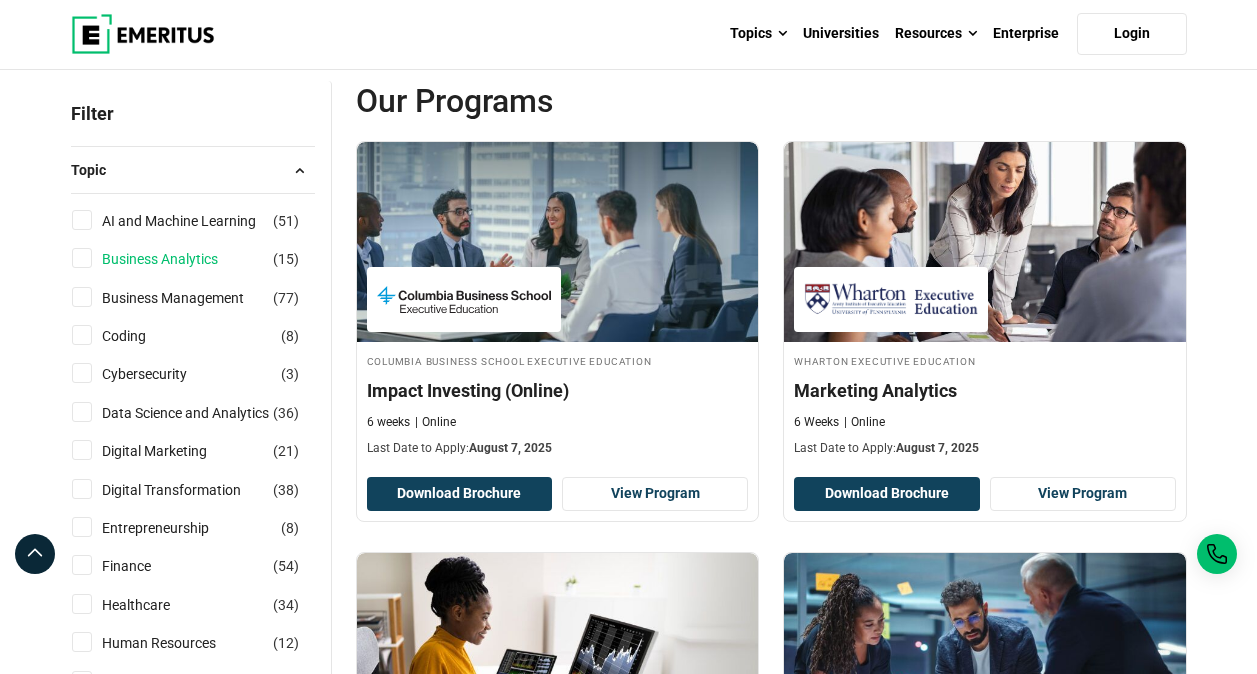 scroll, scrollTop: 213, scrollLeft: 0, axis: vertical 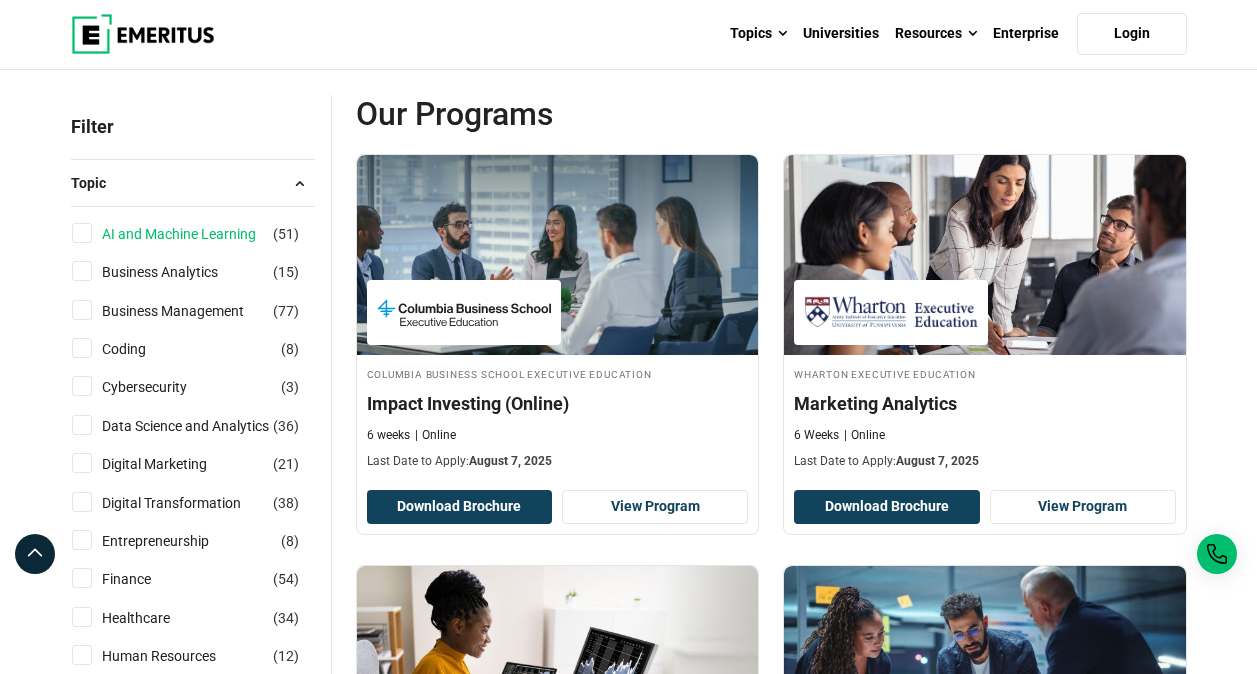 click on "AI and Machine Learning" at bounding box center (199, 234) 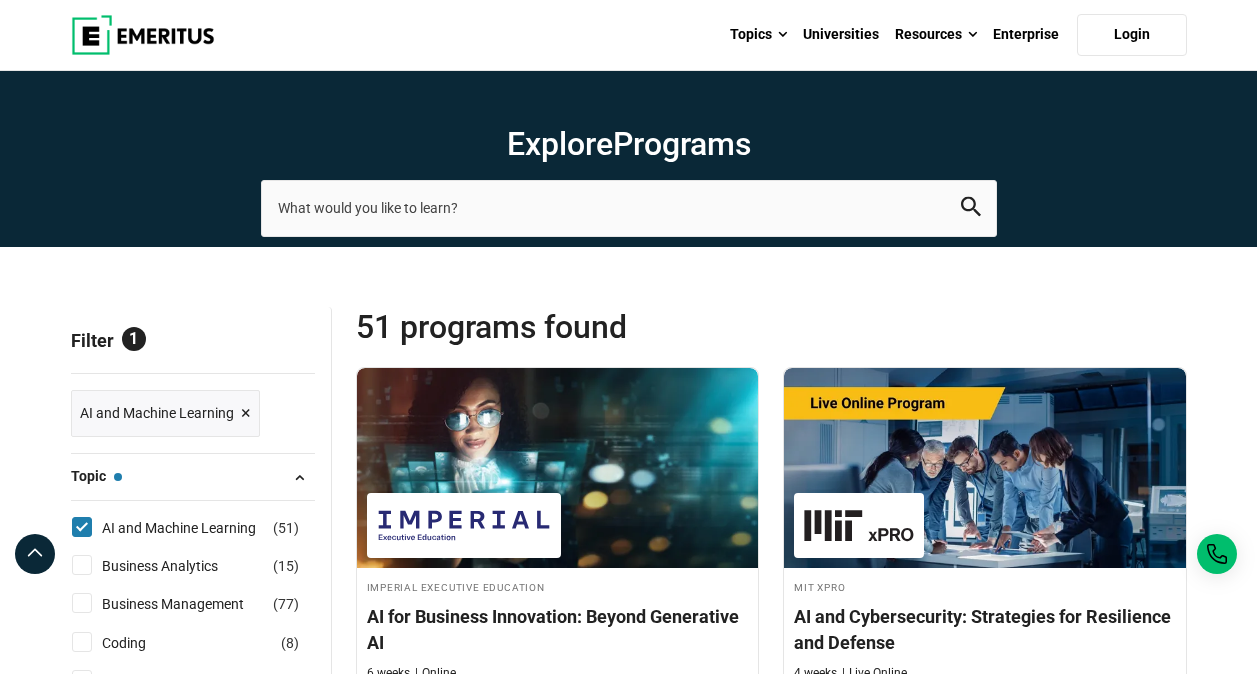 scroll, scrollTop: 208, scrollLeft: 0, axis: vertical 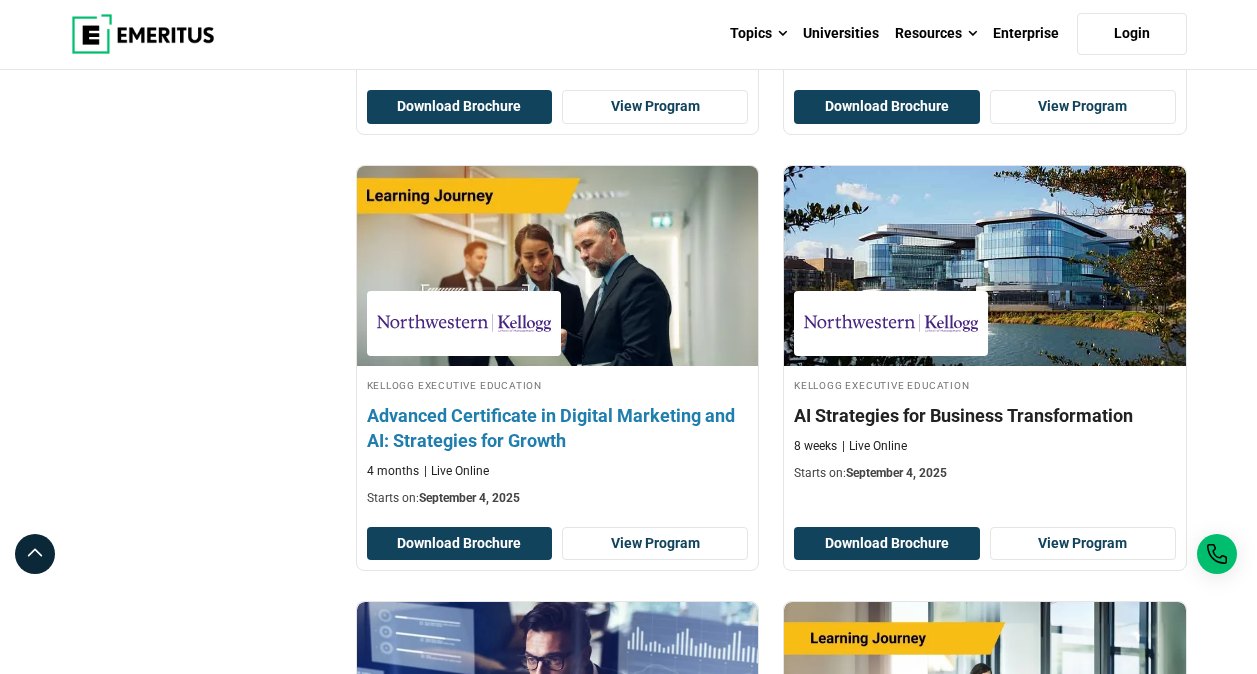click on "Advanced Certificate in Digital Marketing and AI: Strategies for Growth" at bounding box center (558, 428) 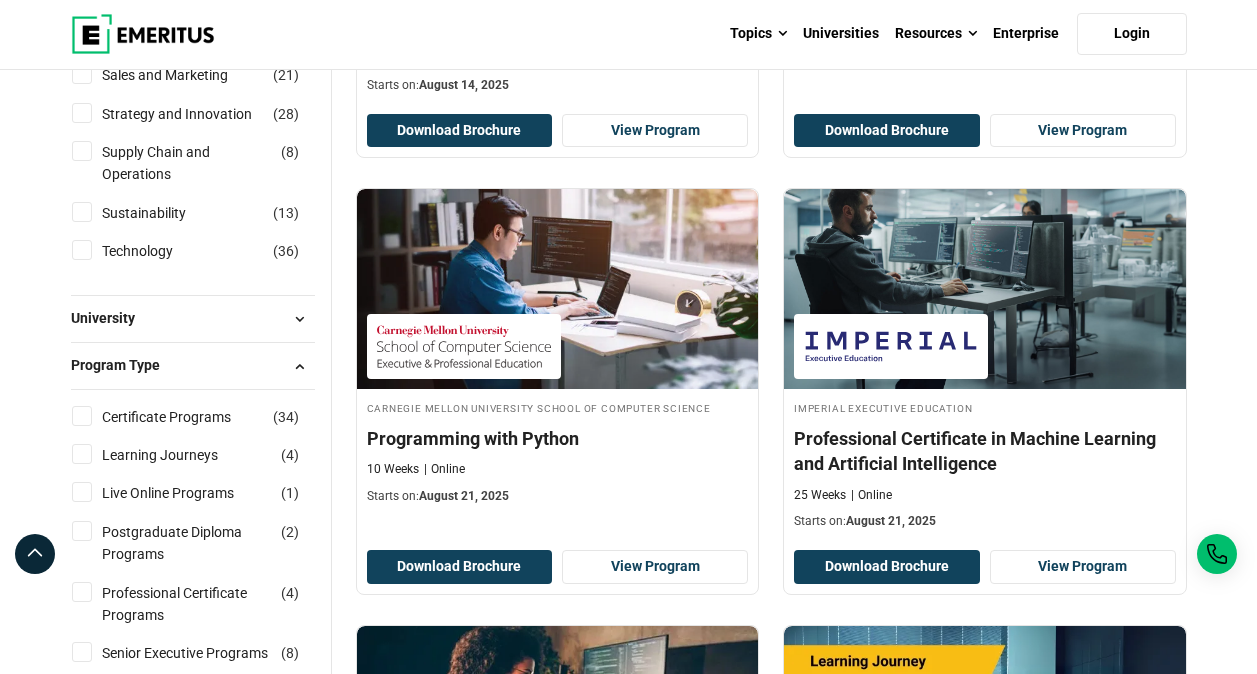 scroll, scrollTop: 1067, scrollLeft: 0, axis: vertical 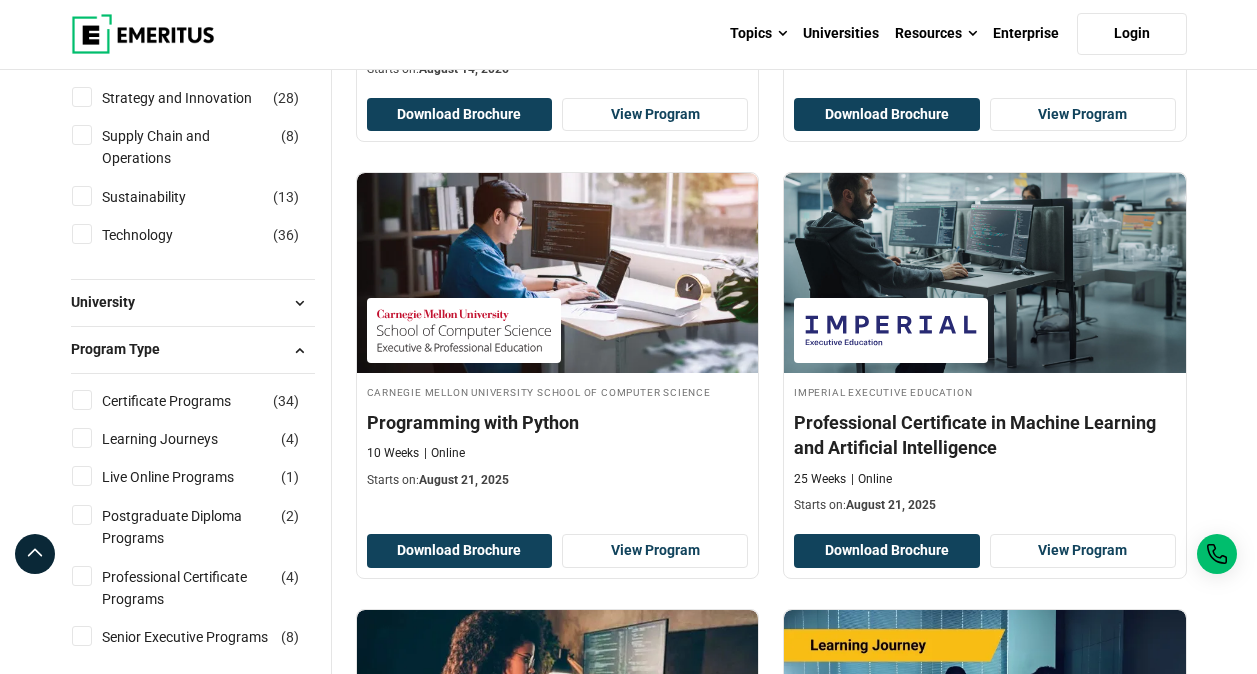 click on "University" at bounding box center (193, 303) 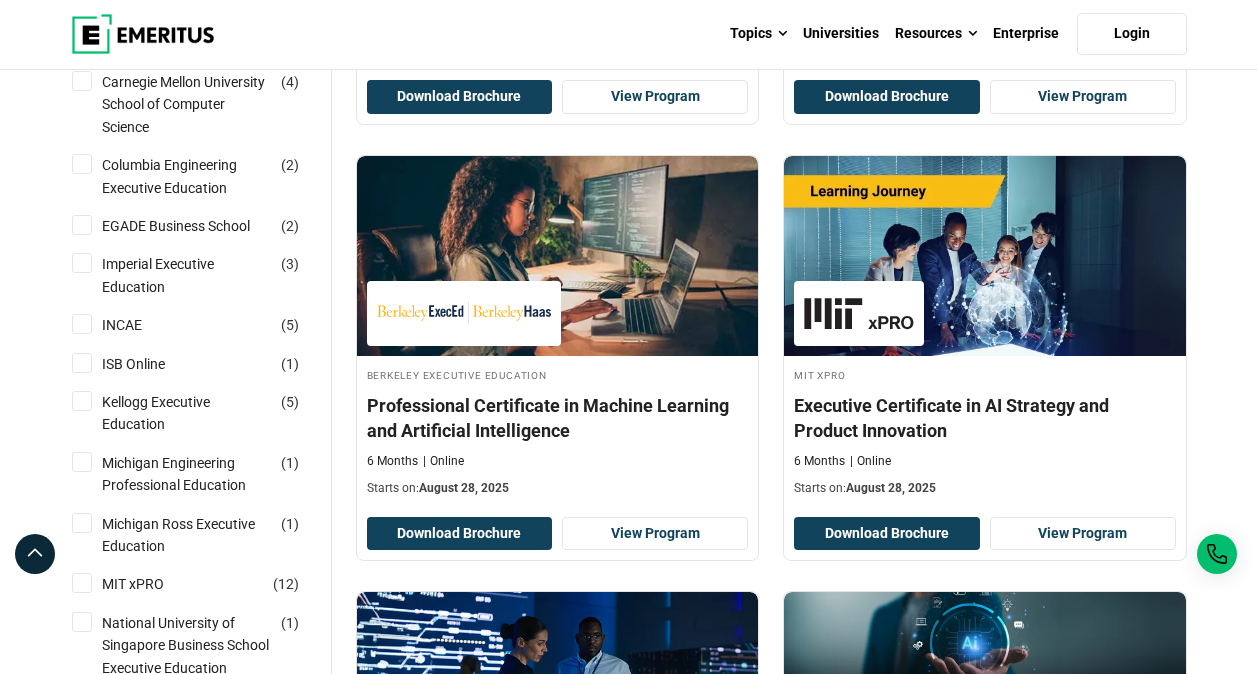 scroll, scrollTop: 1522, scrollLeft: 0, axis: vertical 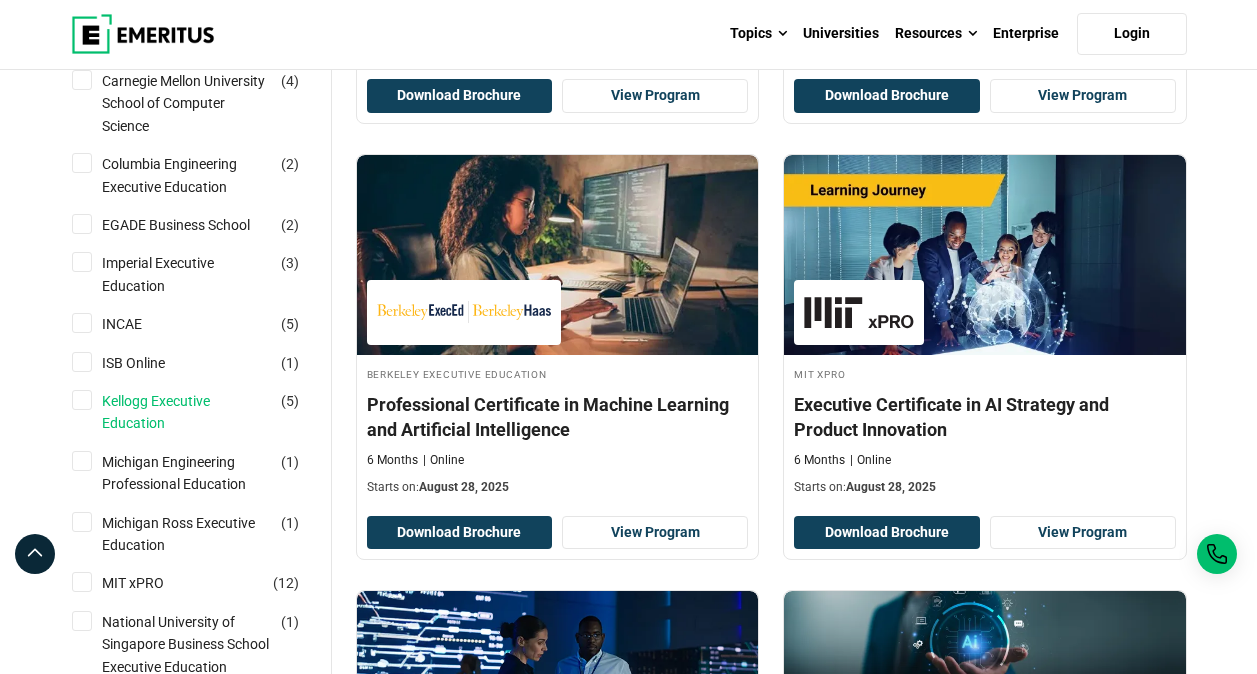 click on "Kellogg Executive Education" at bounding box center [207, 412] 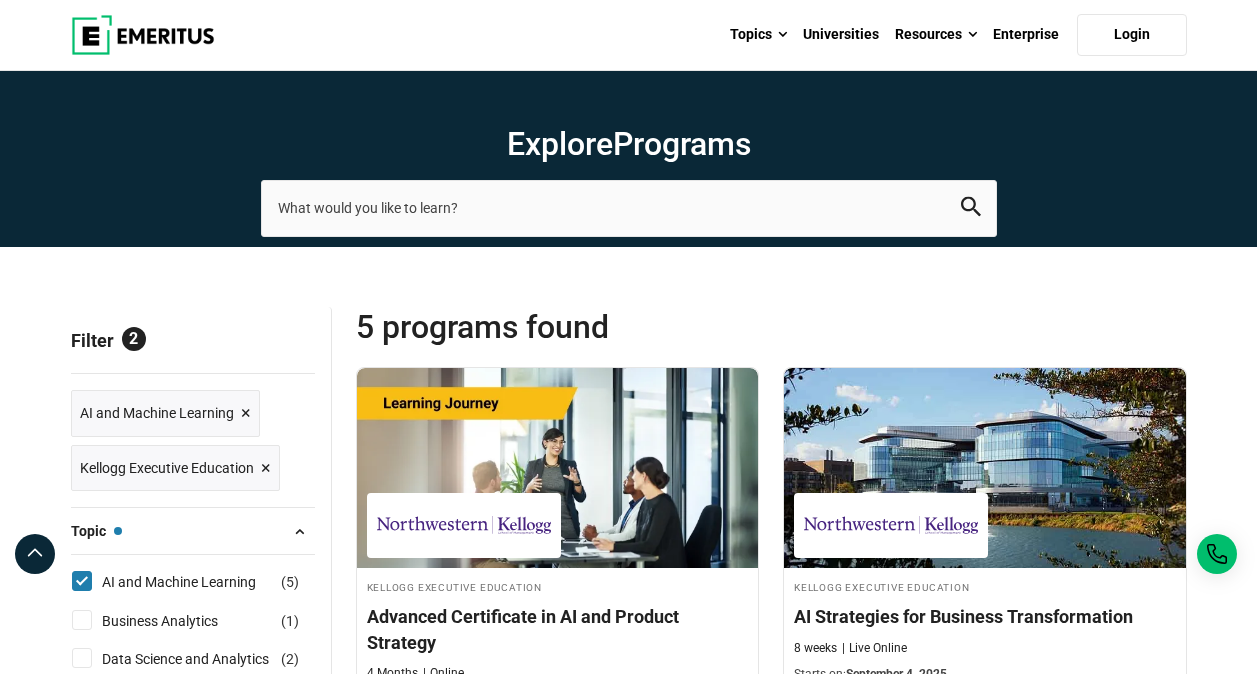 scroll, scrollTop: 181, scrollLeft: 0, axis: vertical 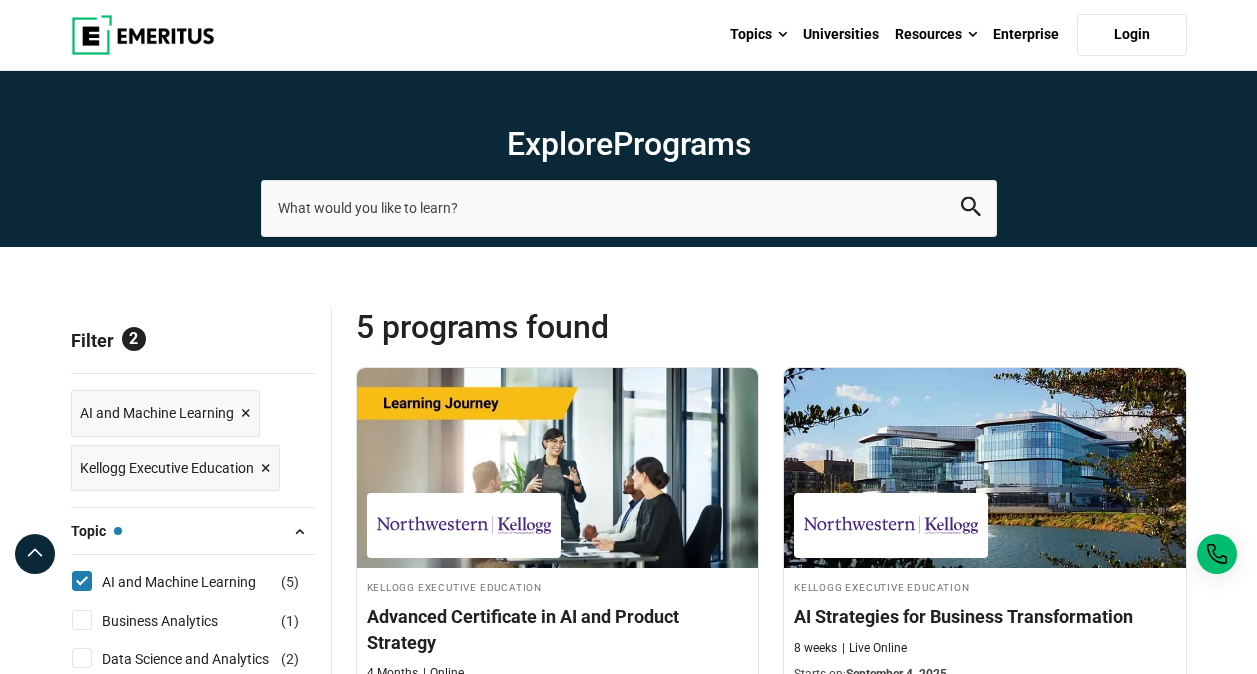 click on "×" at bounding box center [246, 413] 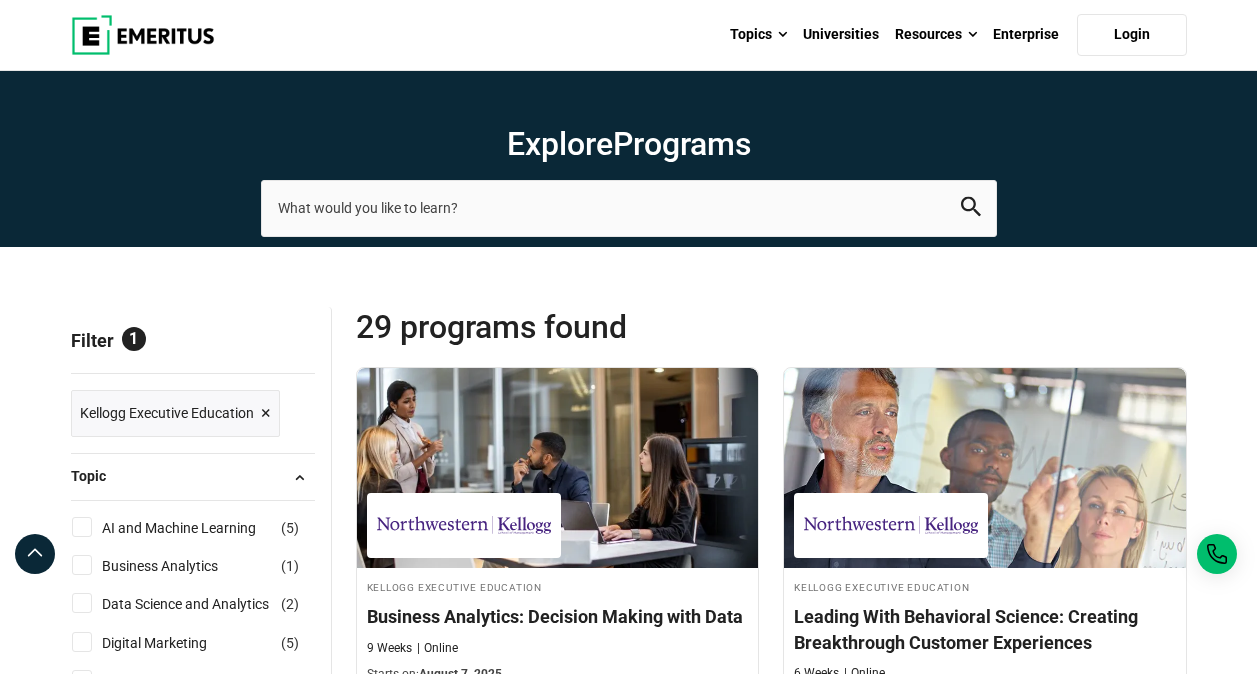 scroll, scrollTop: 231, scrollLeft: 0, axis: vertical 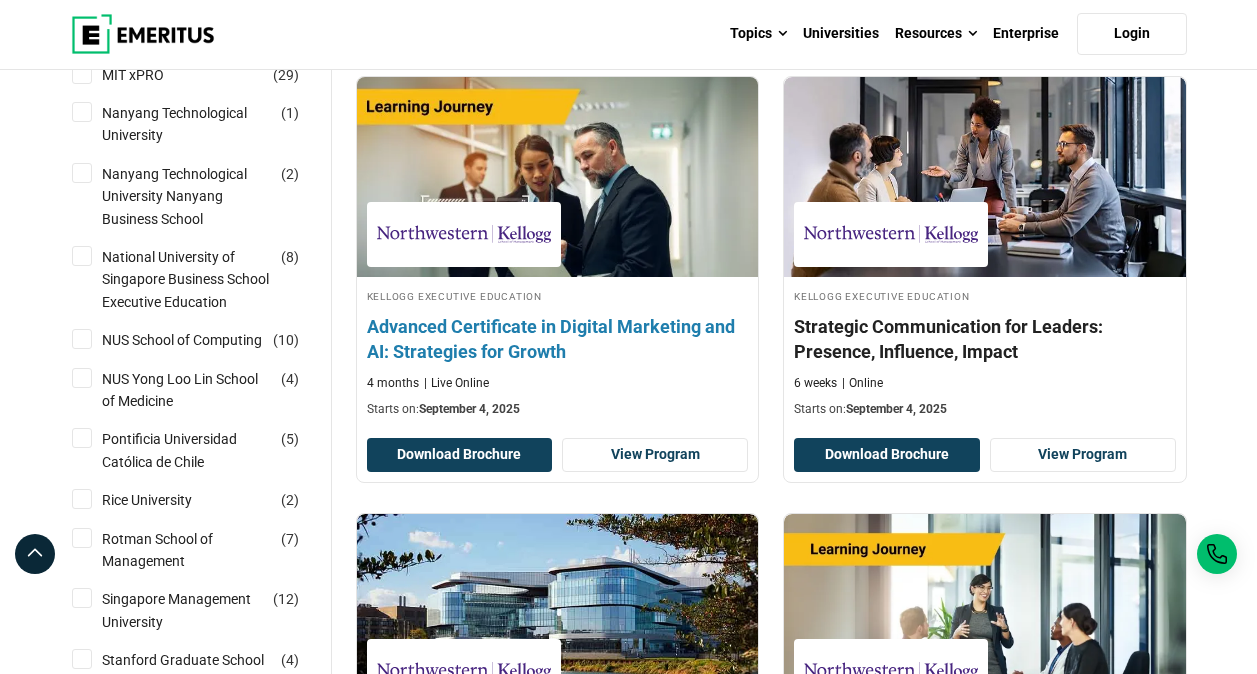 click on "Advanced Certificate in Digital Marketing and AI: Strategies for Growth" at bounding box center [558, 339] 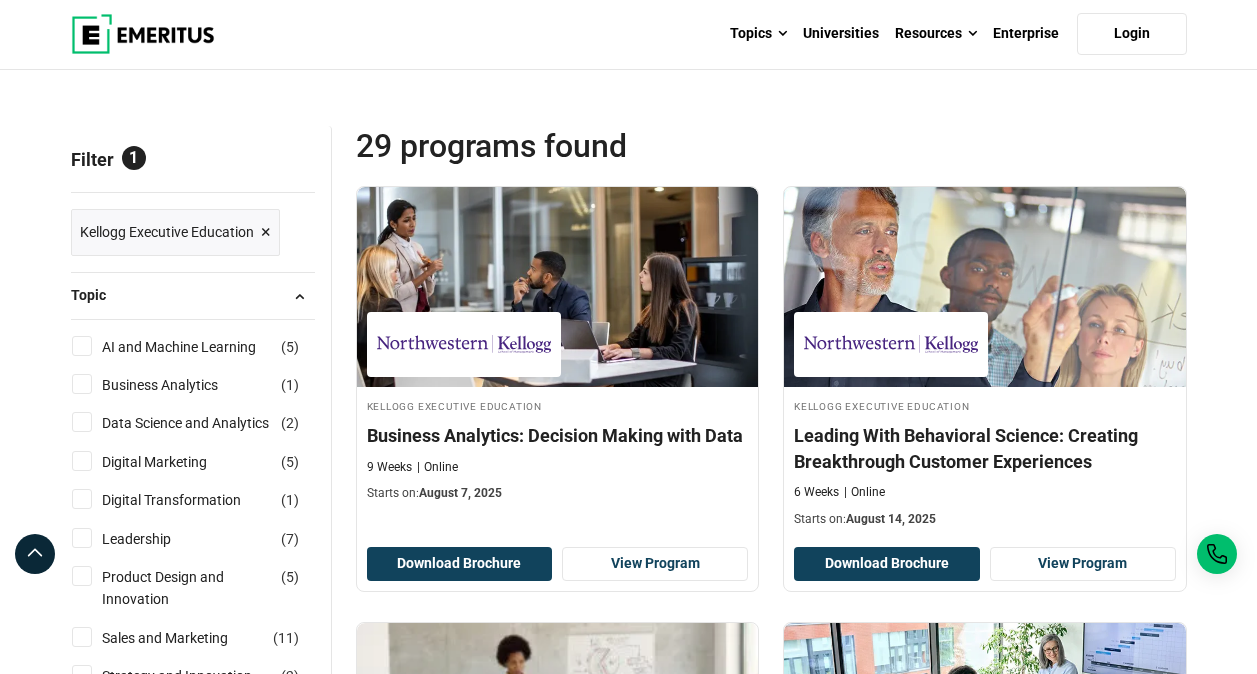 scroll, scrollTop: 177, scrollLeft: 0, axis: vertical 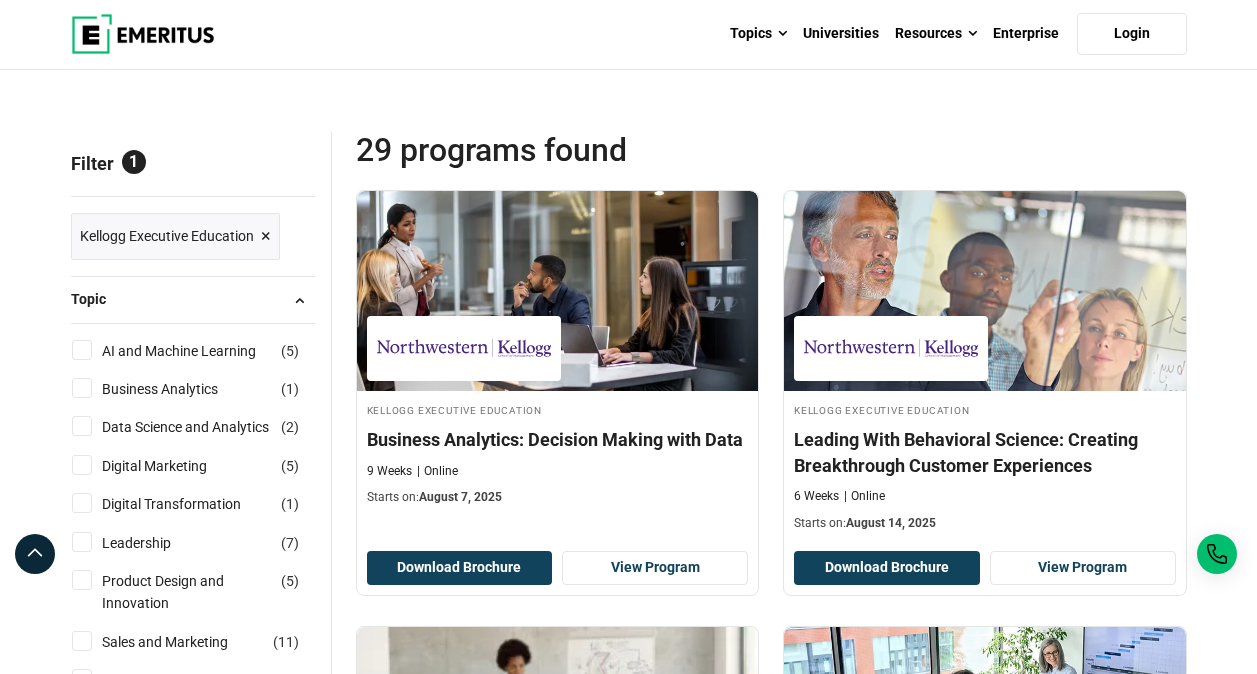 click on "×" at bounding box center [266, 236] 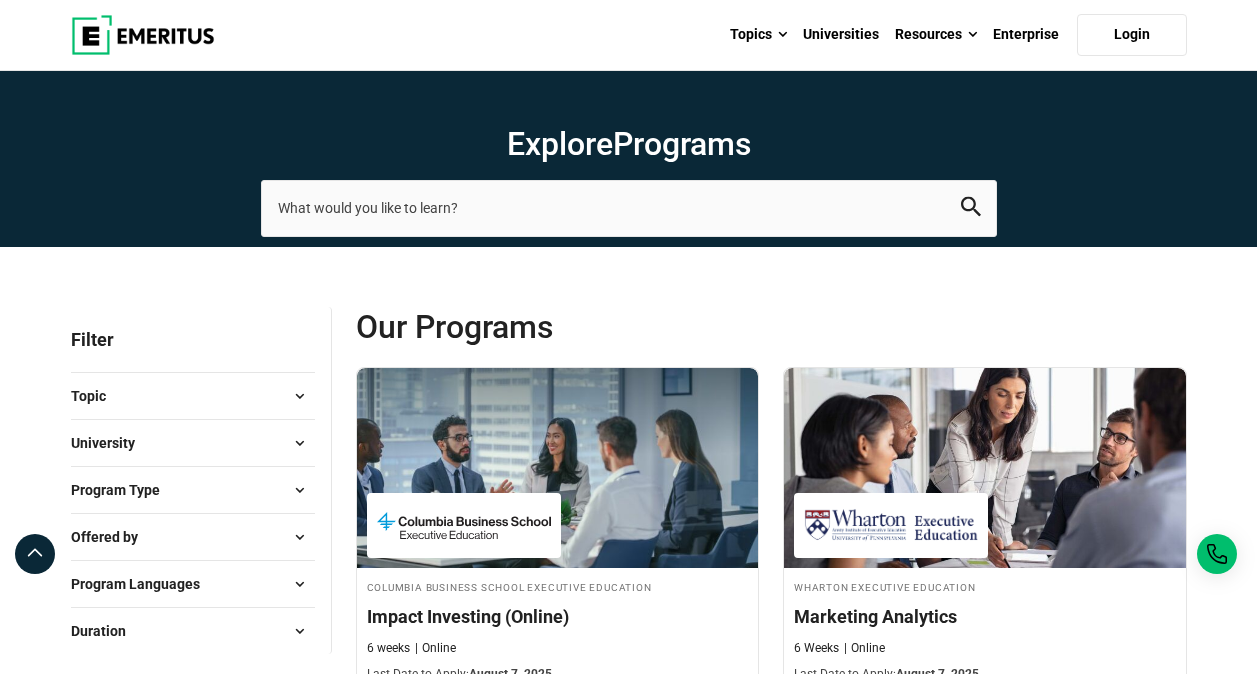 scroll, scrollTop: 186, scrollLeft: 0, axis: vertical 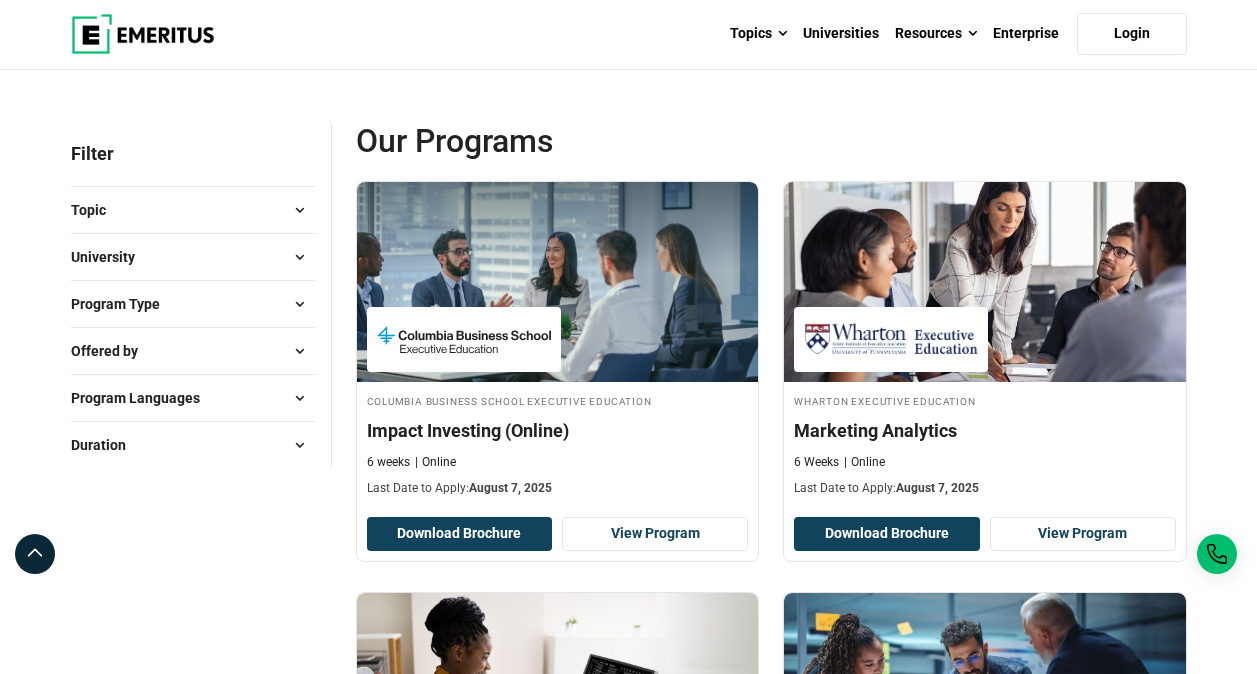 click on "Topic" at bounding box center [193, 210] 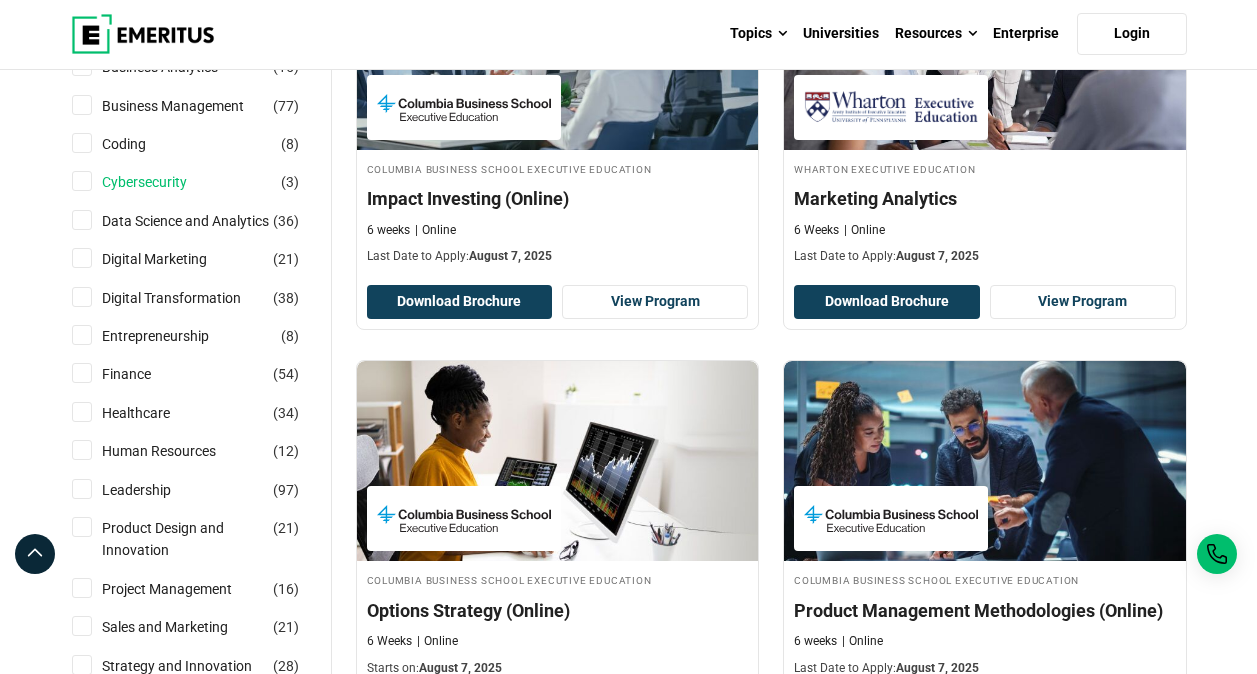 scroll, scrollTop: 512, scrollLeft: 0, axis: vertical 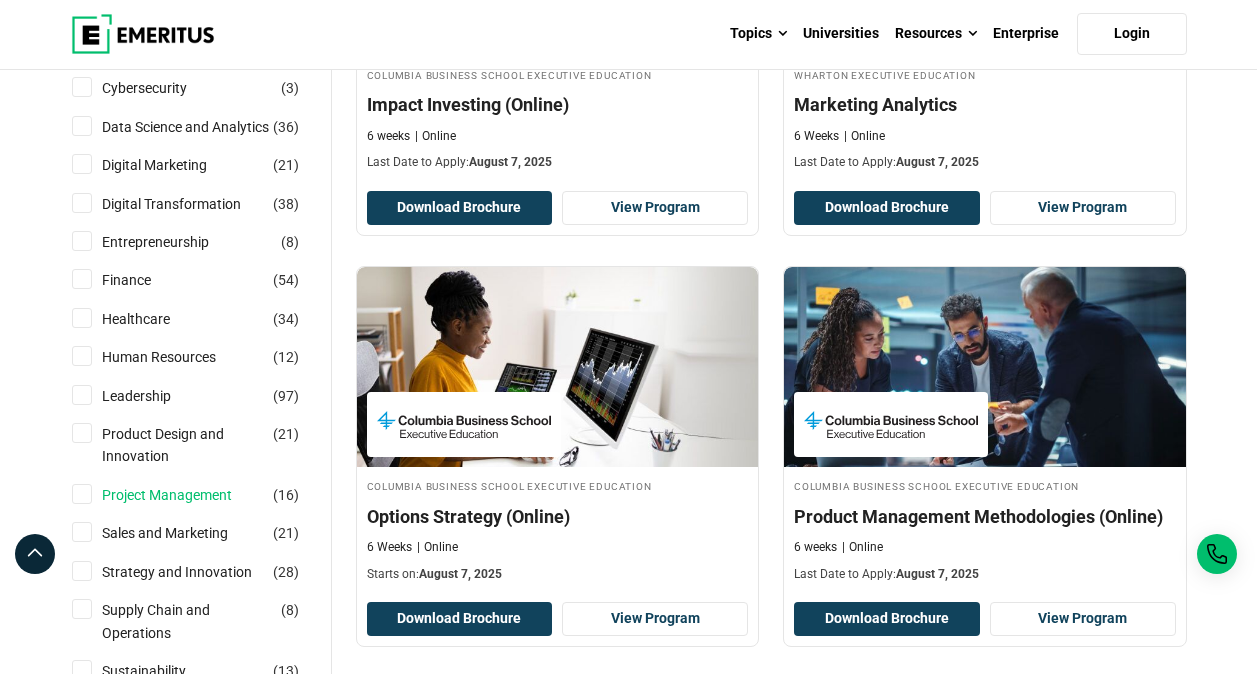 click on "Project Management" at bounding box center (187, 495) 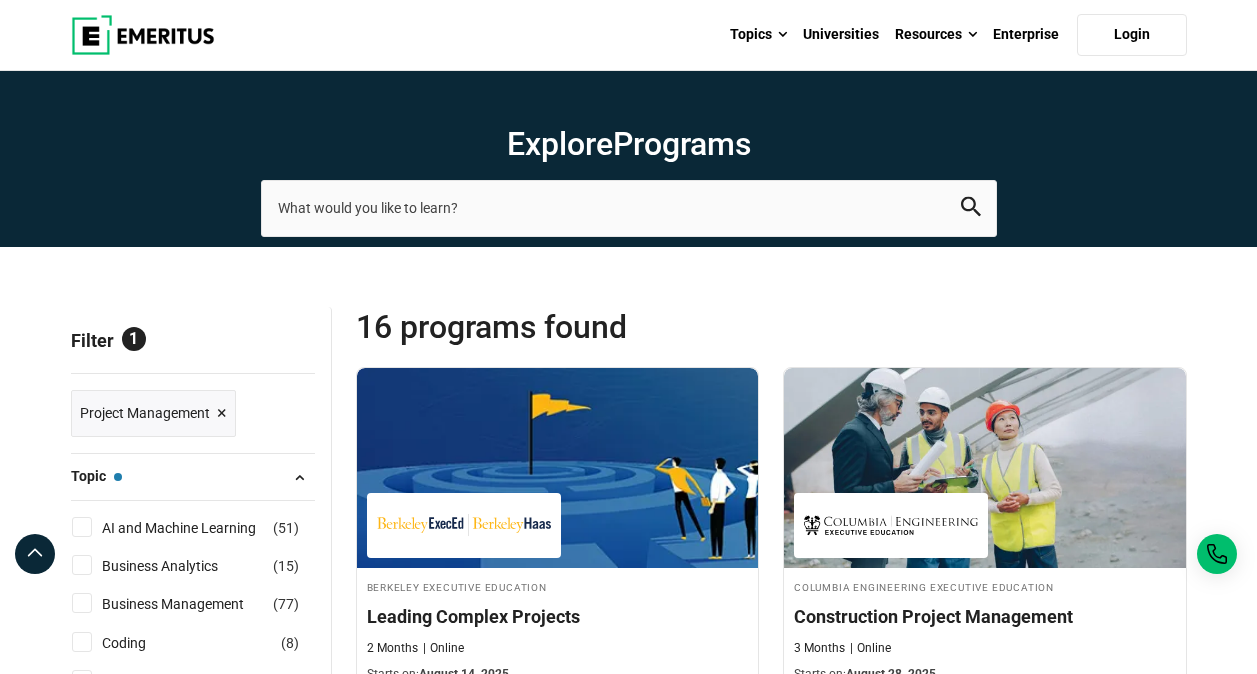 scroll, scrollTop: 0, scrollLeft: 0, axis: both 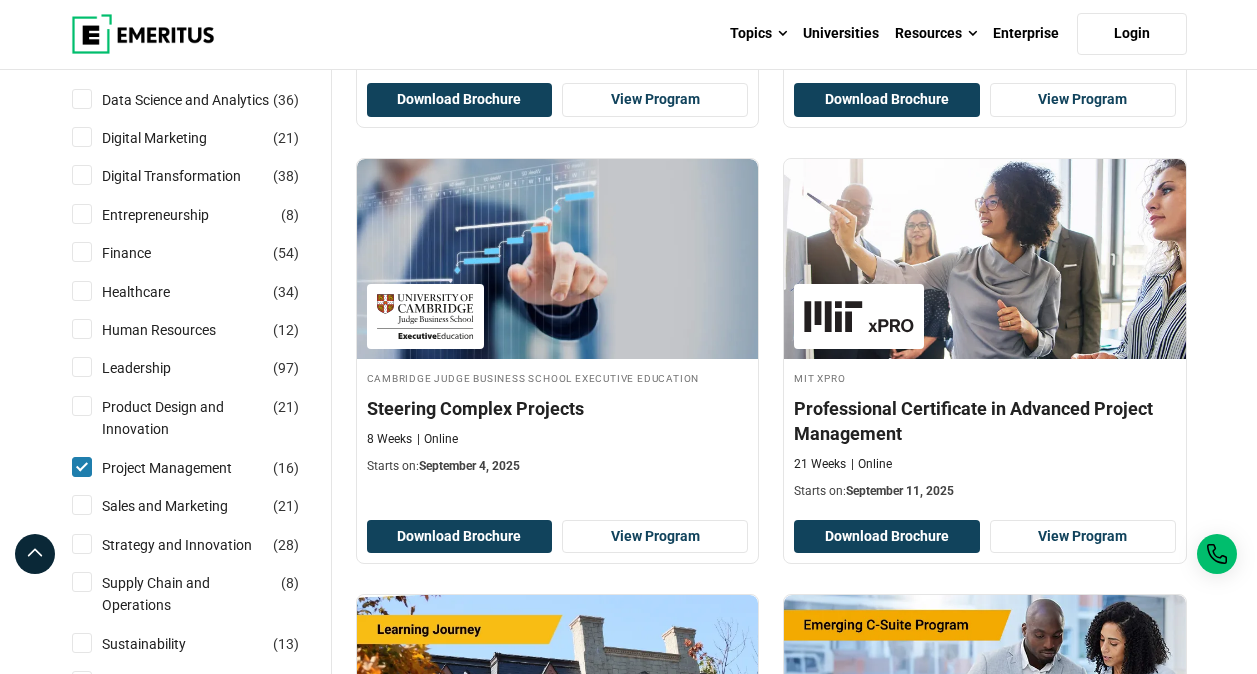 click on "Project Management   ( 16 )" at bounding box center (82, 467) 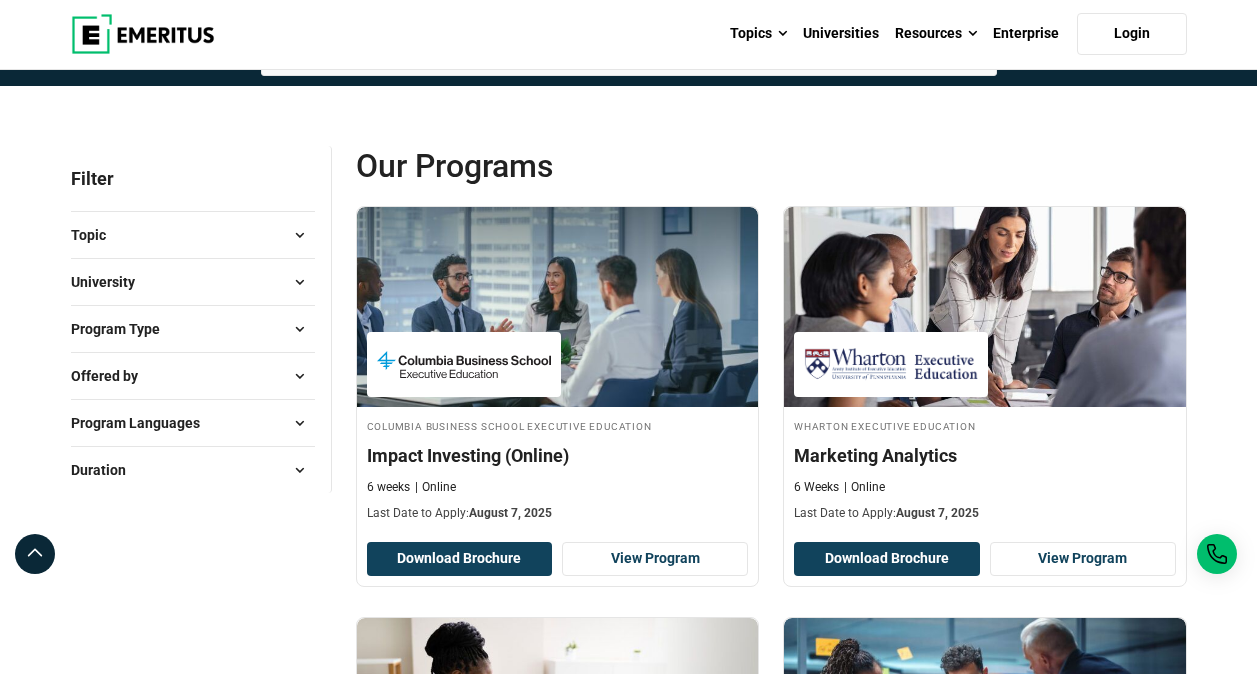 scroll, scrollTop: 161, scrollLeft: 0, axis: vertical 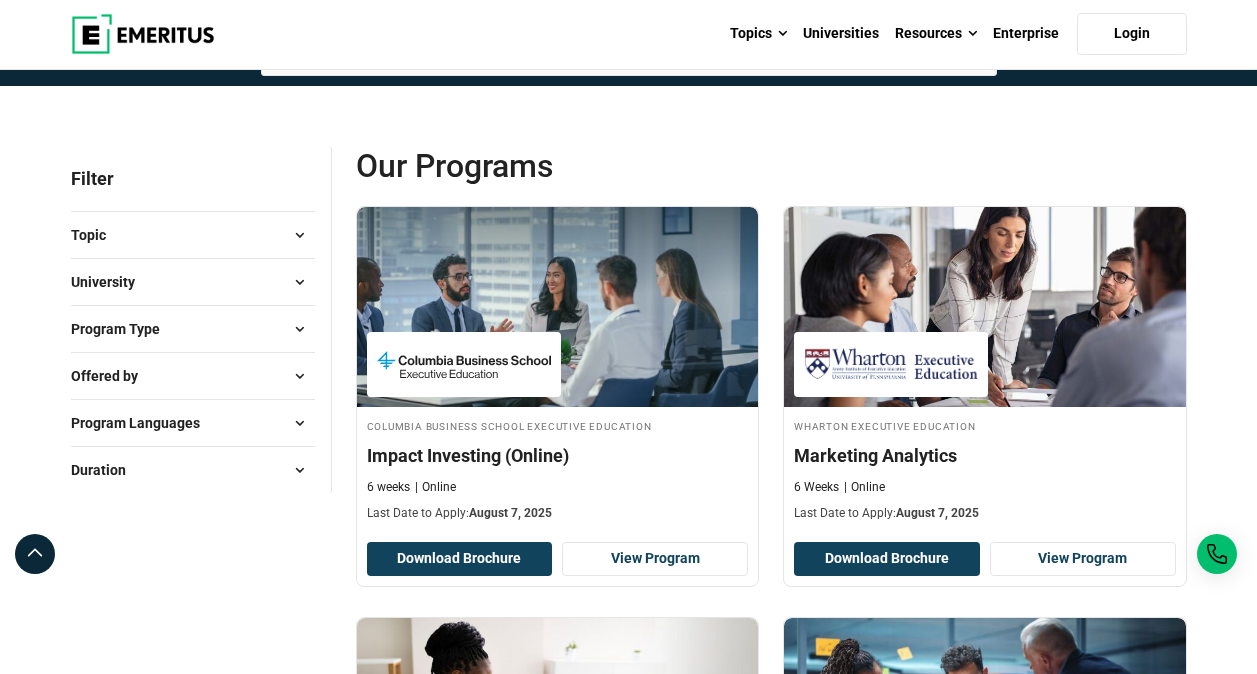 click on "Topic" at bounding box center [193, 235] 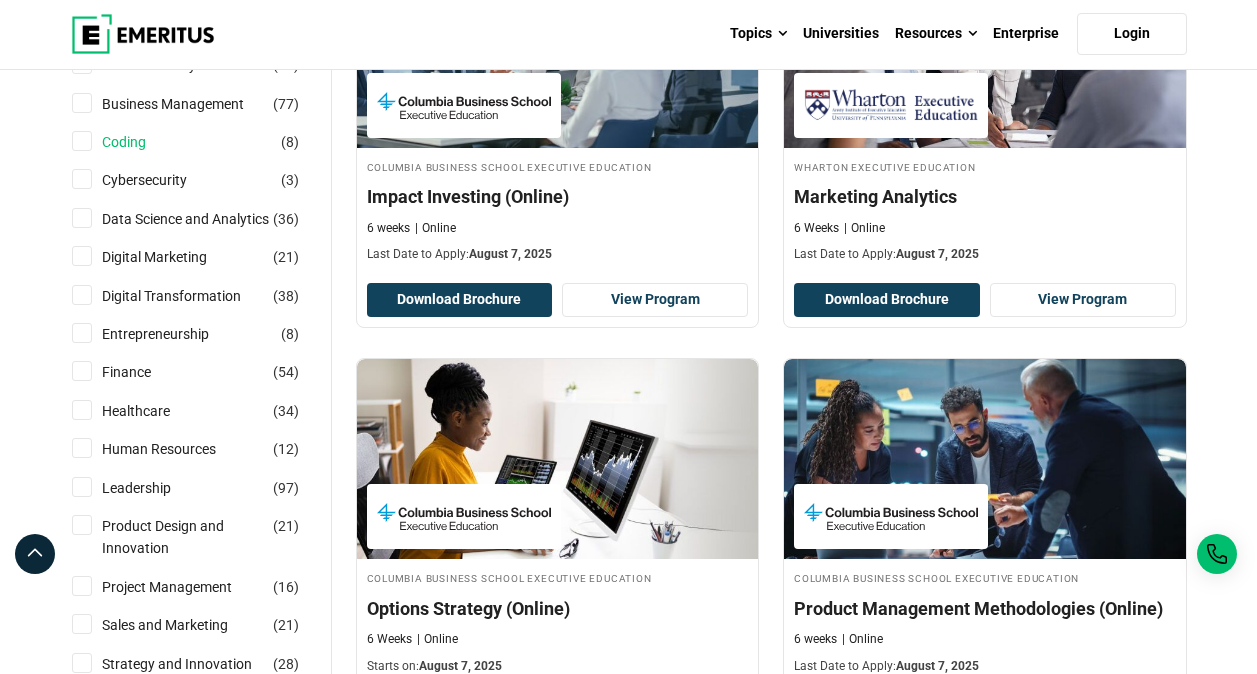 scroll, scrollTop: 421, scrollLeft: 0, axis: vertical 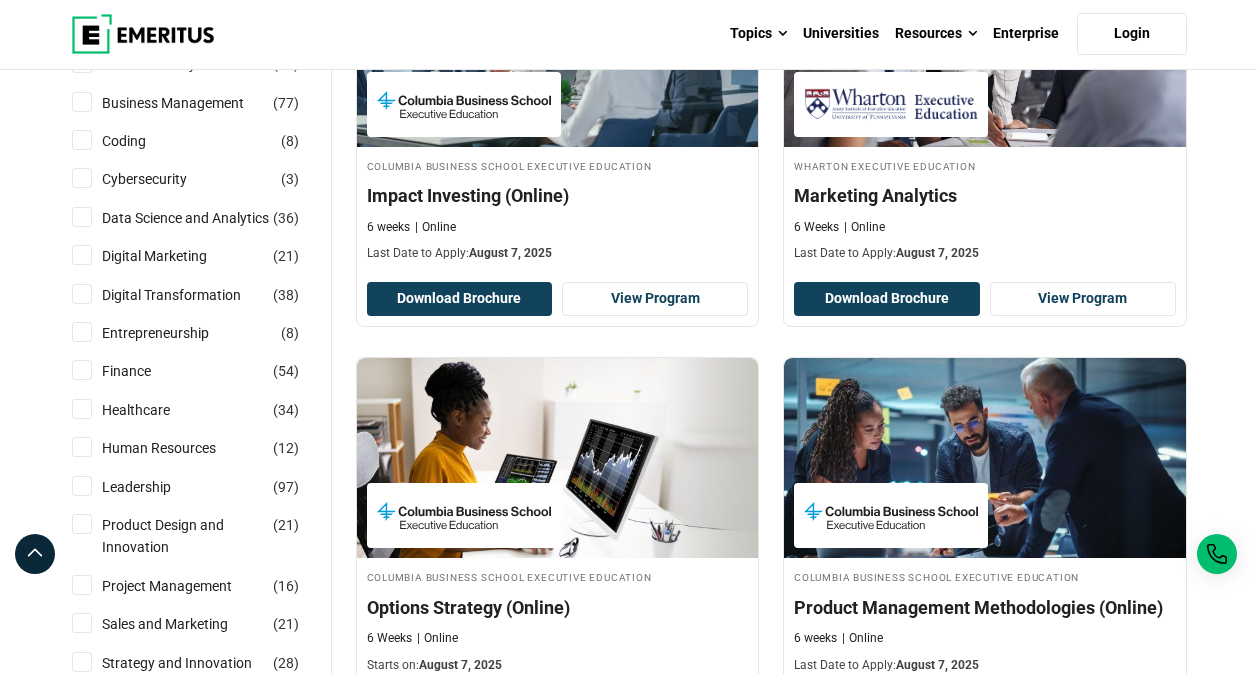 click on "Product Design and Innovation   ( 21 )" at bounding box center (82, 524) 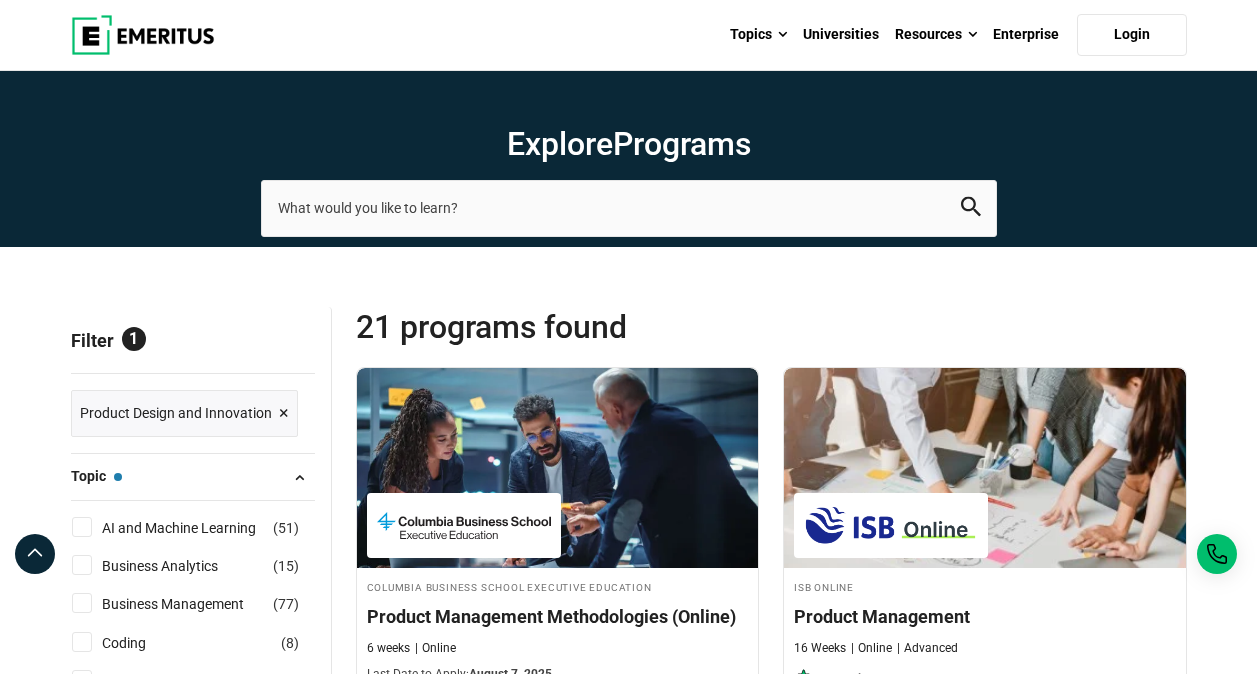 scroll, scrollTop: 263, scrollLeft: 0, axis: vertical 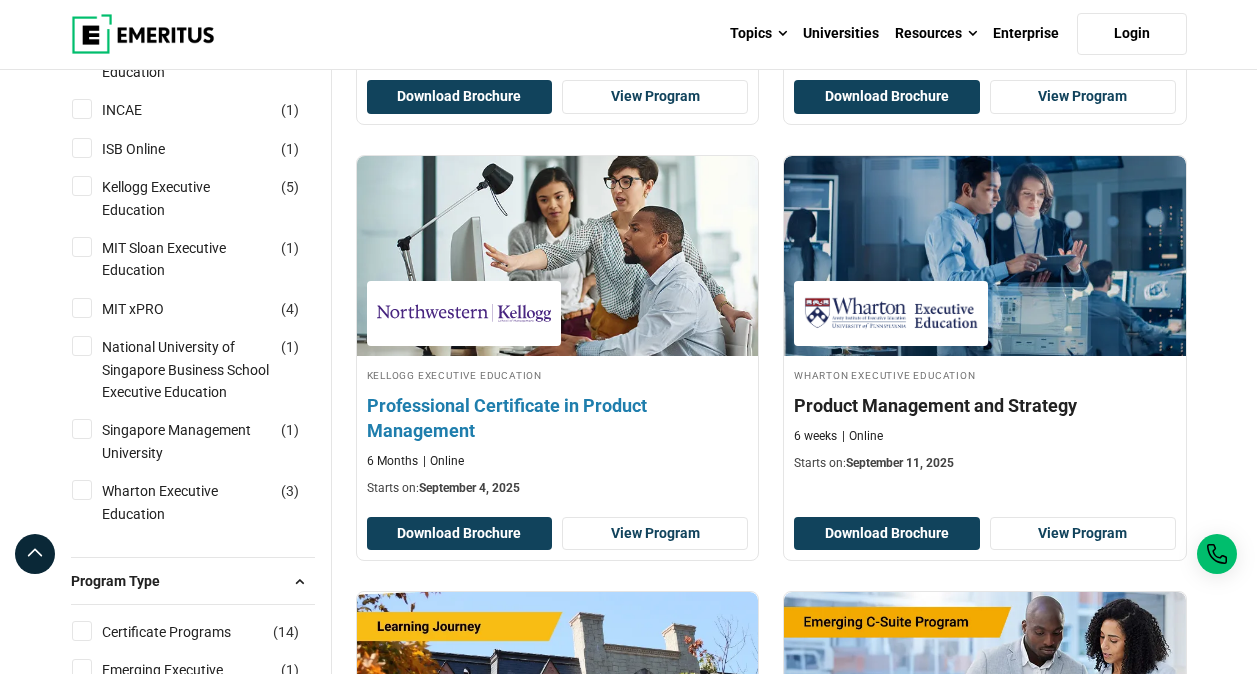click on "Professional Certificate in Product Management" at bounding box center (558, 418) 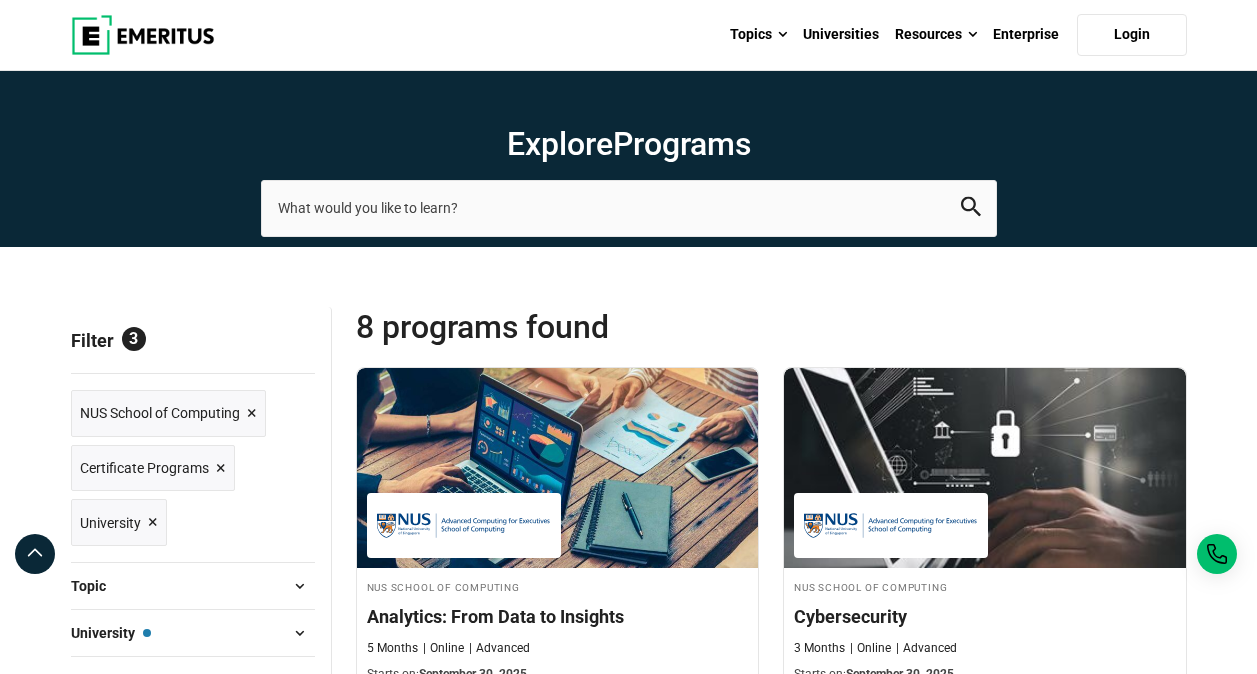 scroll, scrollTop: 183, scrollLeft: 0, axis: vertical 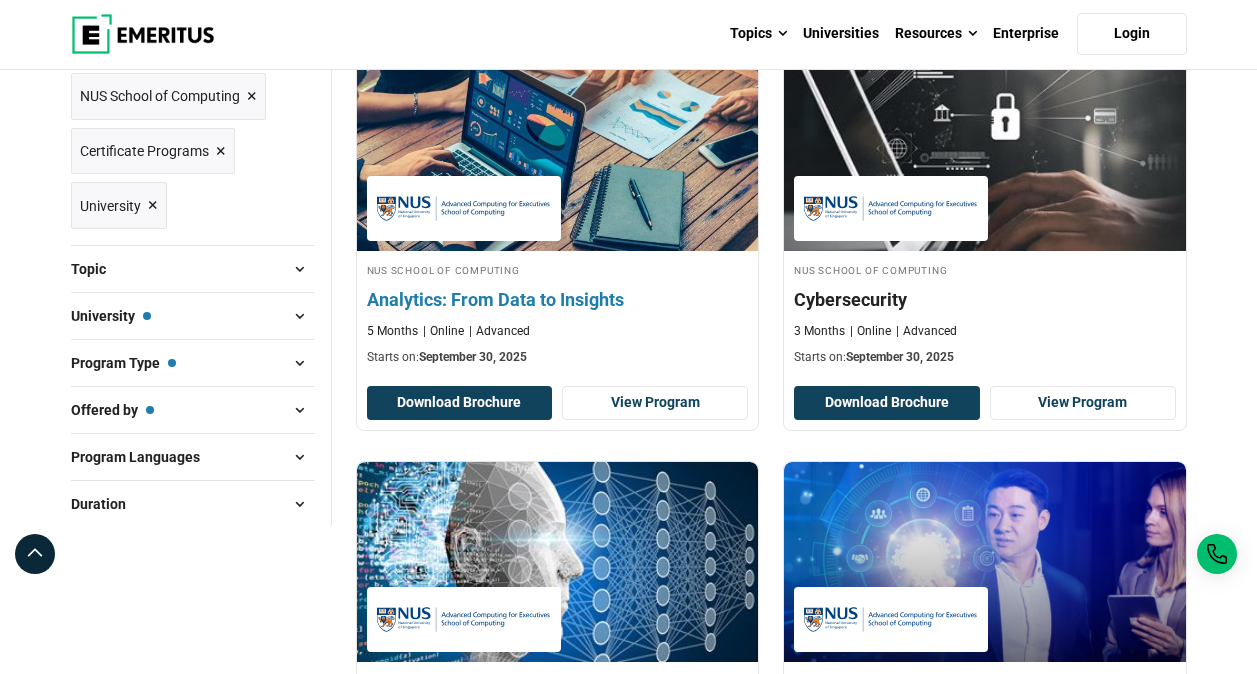 click on "Analytics: From Data to Insights" at bounding box center [558, 299] 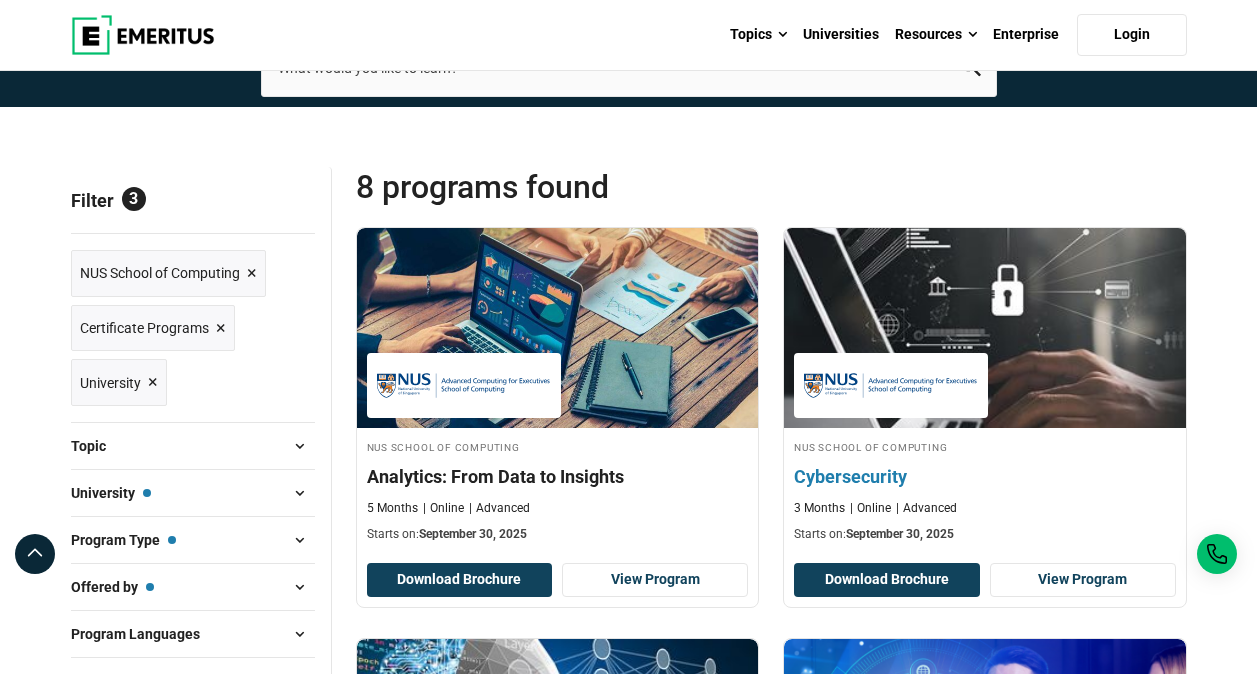 scroll, scrollTop: 146, scrollLeft: 0, axis: vertical 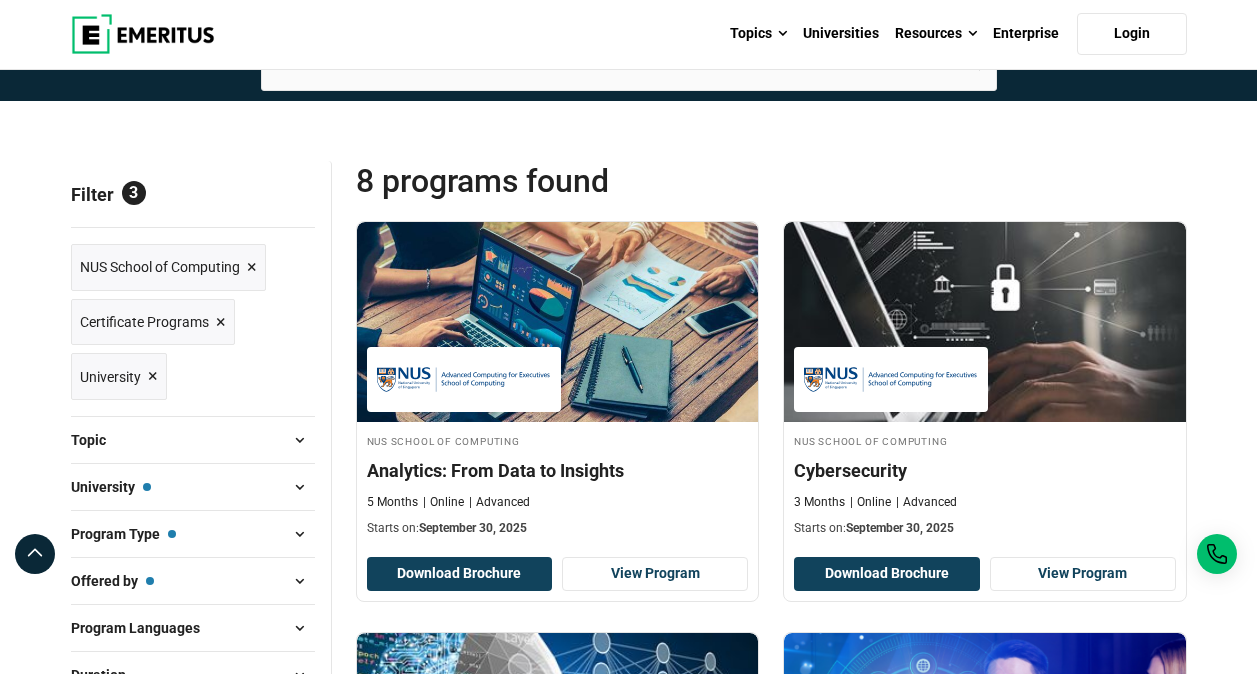 click on "×" at bounding box center [221, 322] 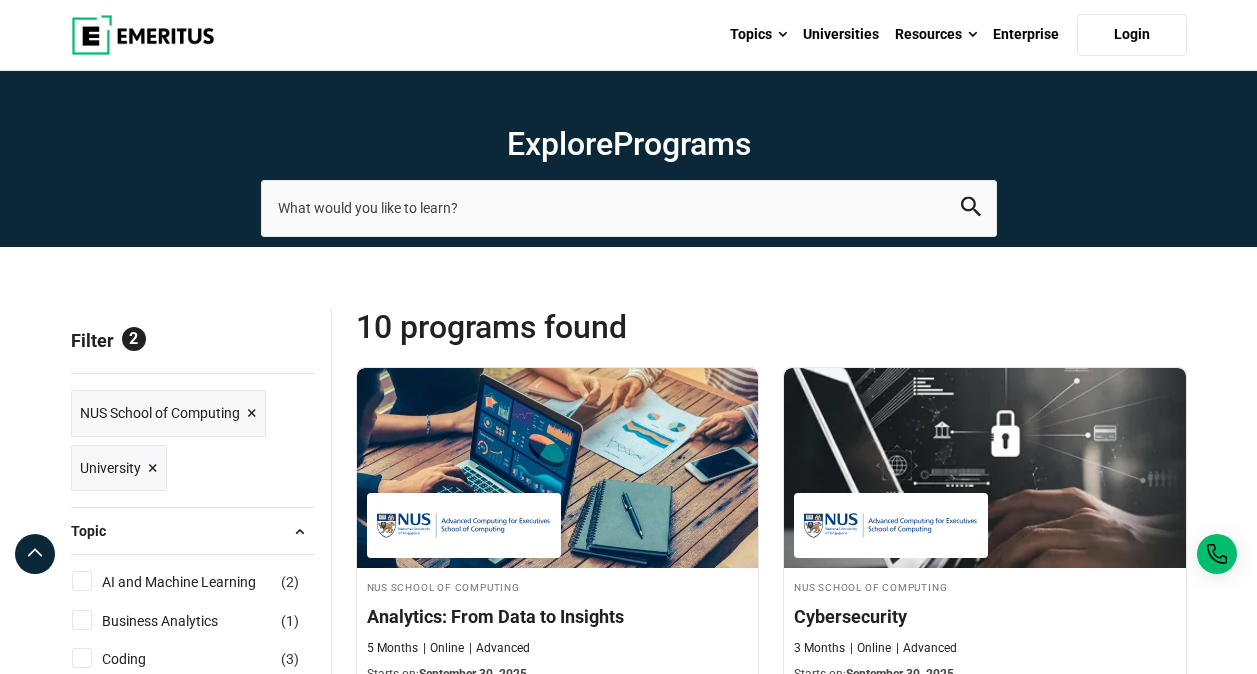 scroll, scrollTop: 283, scrollLeft: 0, axis: vertical 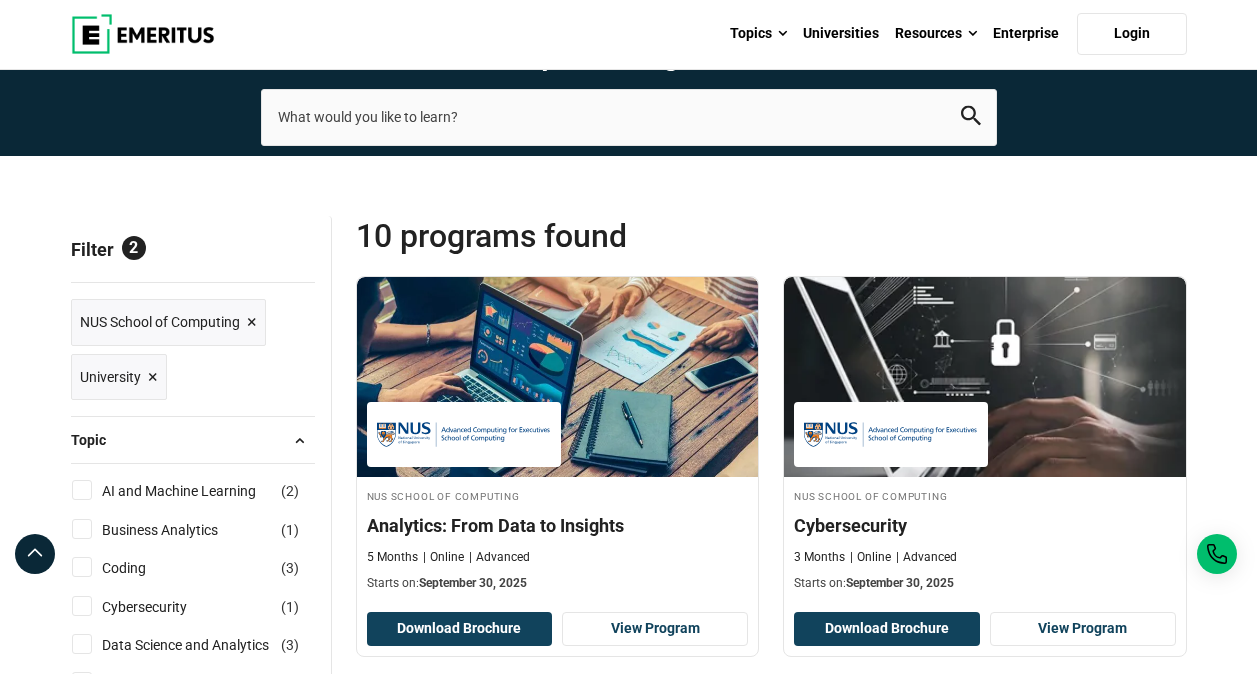 click on "×" at bounding box center (252, 322) 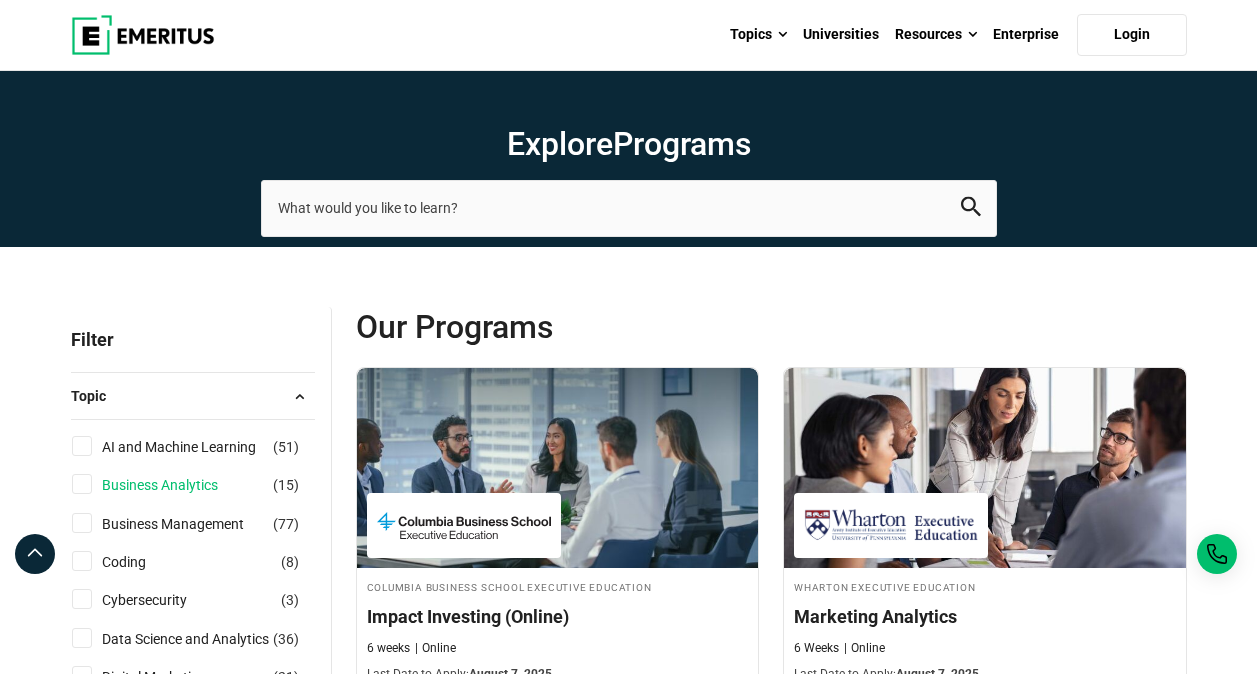 scroll, scrollTop: 126, scrollLeft: 0, axis: vertical 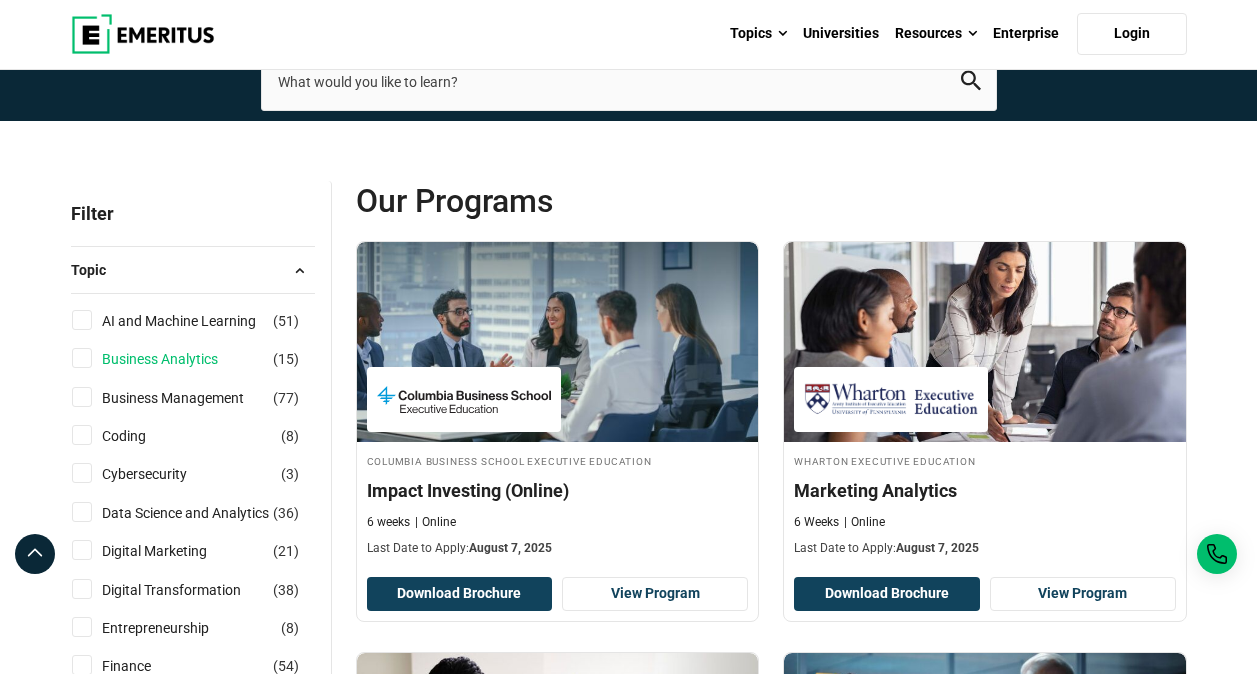 click on "Business Analytics" at bounding box center (180, 359) 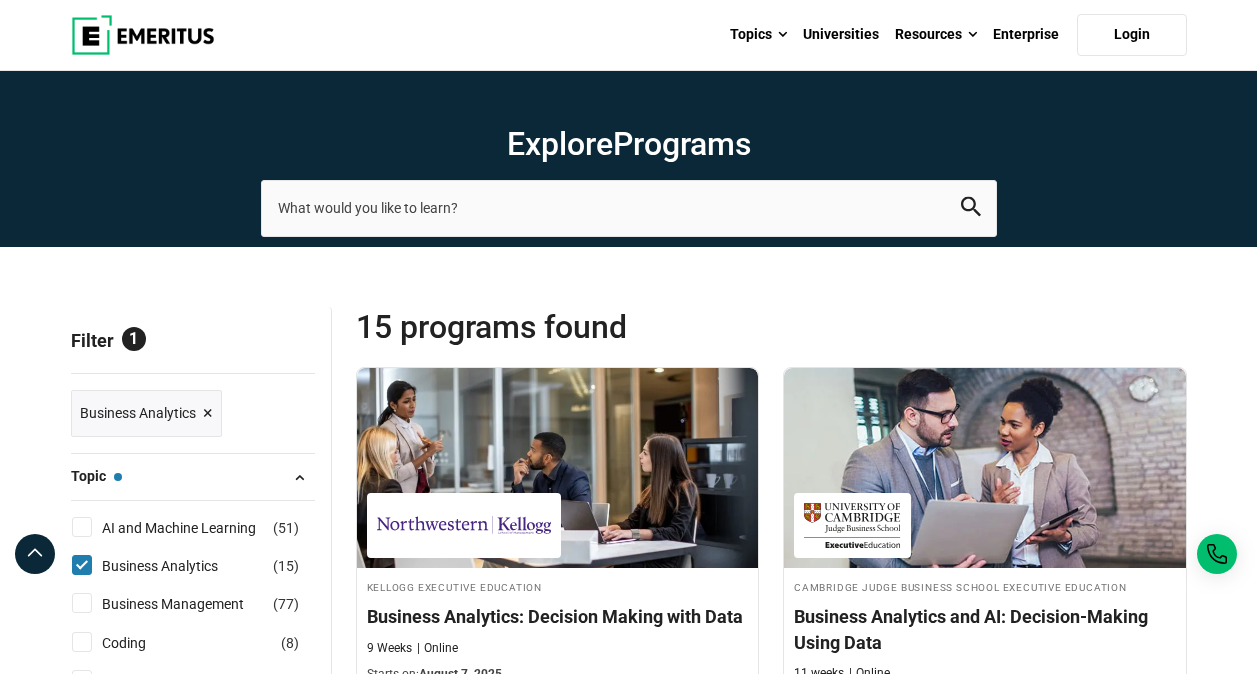 scroll, scrollTop: 183, scrollLeft: 0, axis: vertical 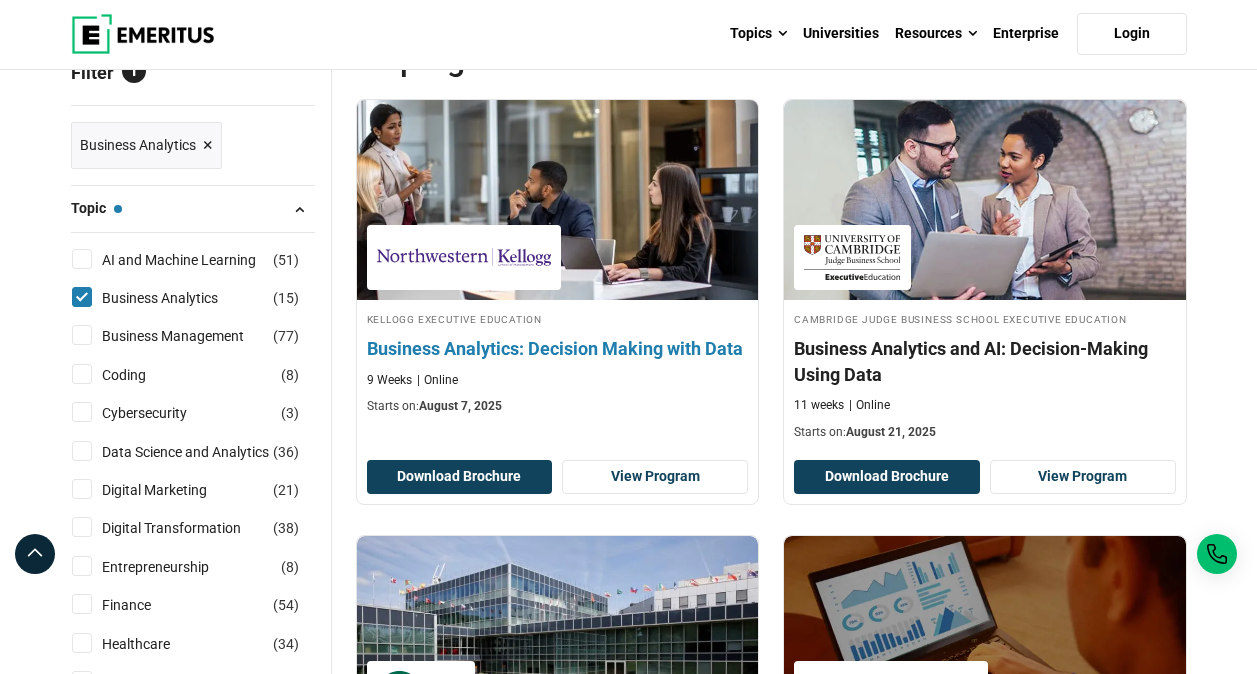 click on "Kellogg Executive Education
Business Analytics: Decision Making with Data
9 Weeks
Online
Starts on:  [MONTH] [DAY], [YEAR]" at bounding box center [558, 363] 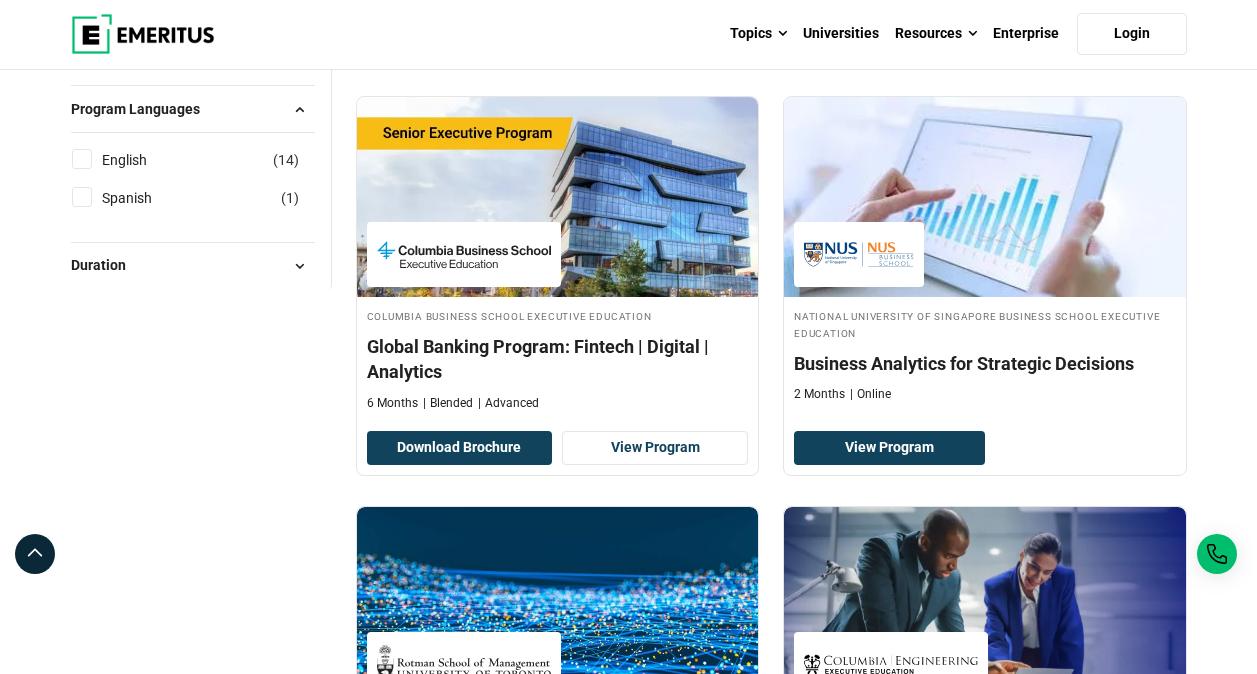 scroll, scrollTop: 2413, scrollLeft: 0, axis: vertical 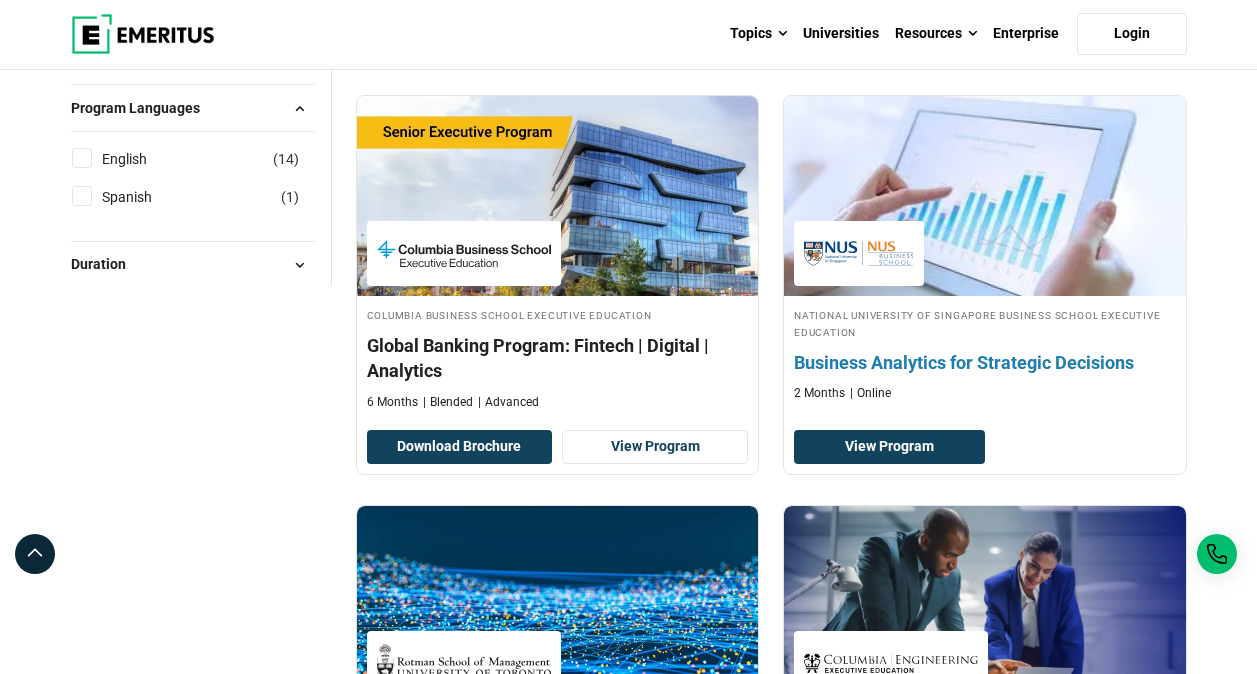 click on "Business Analytics for Strategic Decisions" at bounding box center (985, 362) 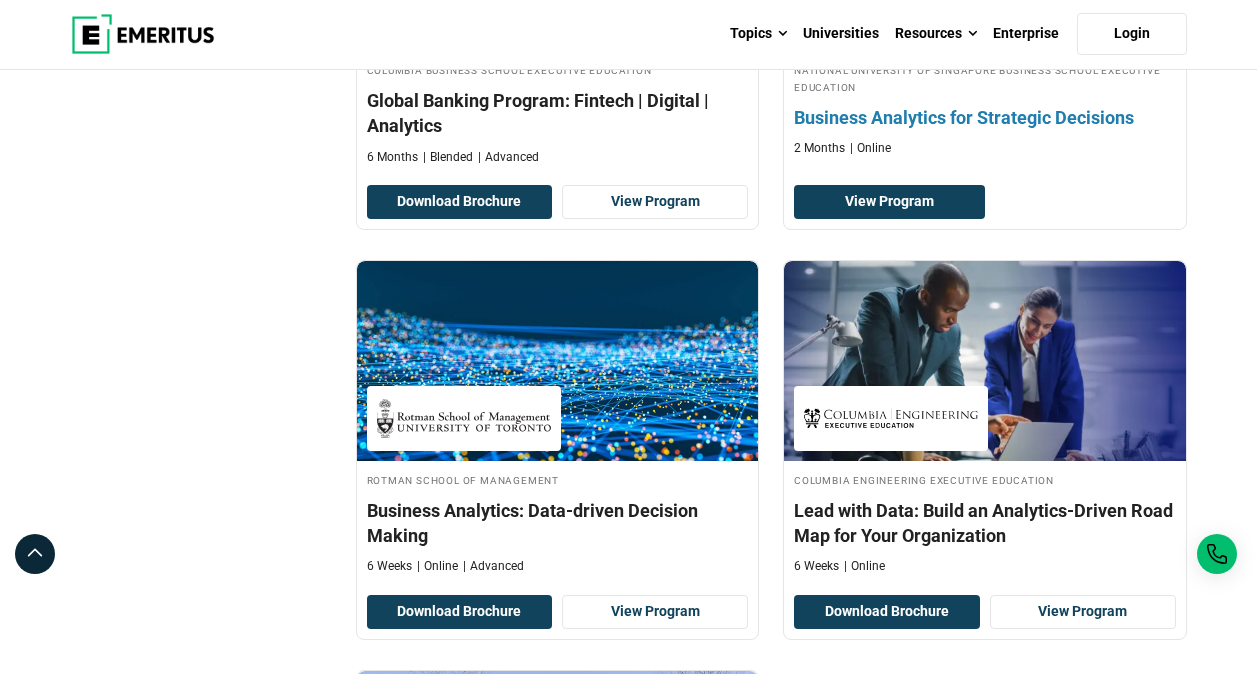 scroll, scrollTop: 2657, scrollLeft: 0, axis: vertical 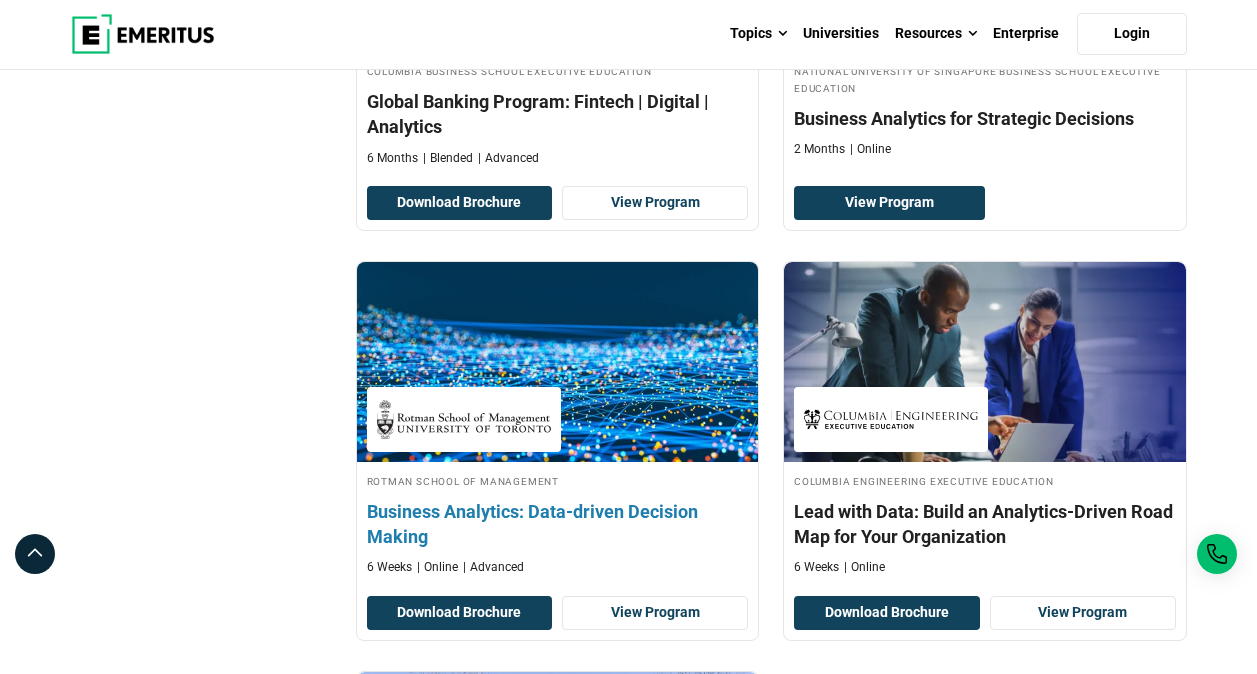 click on "Business Analytics: Data-driven Decision Making" at bounding box center (558, 524) 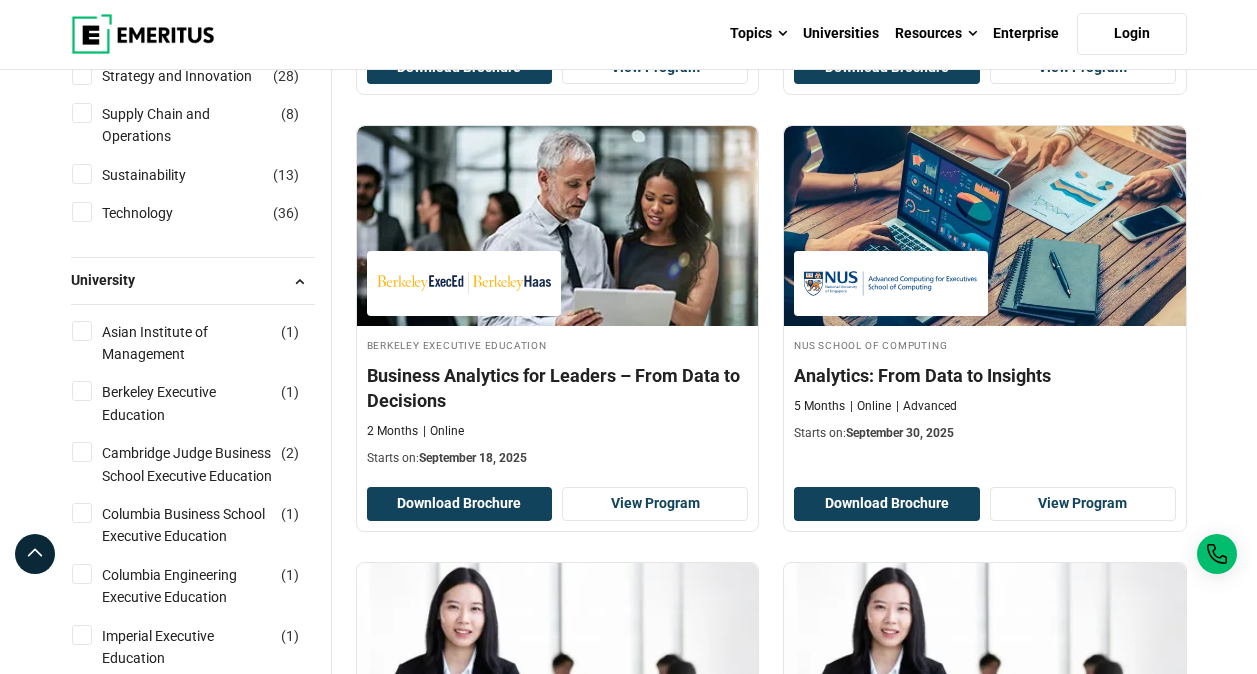 scroll, scrollTop: 1087, scrollLeft: 0, axis: vertical 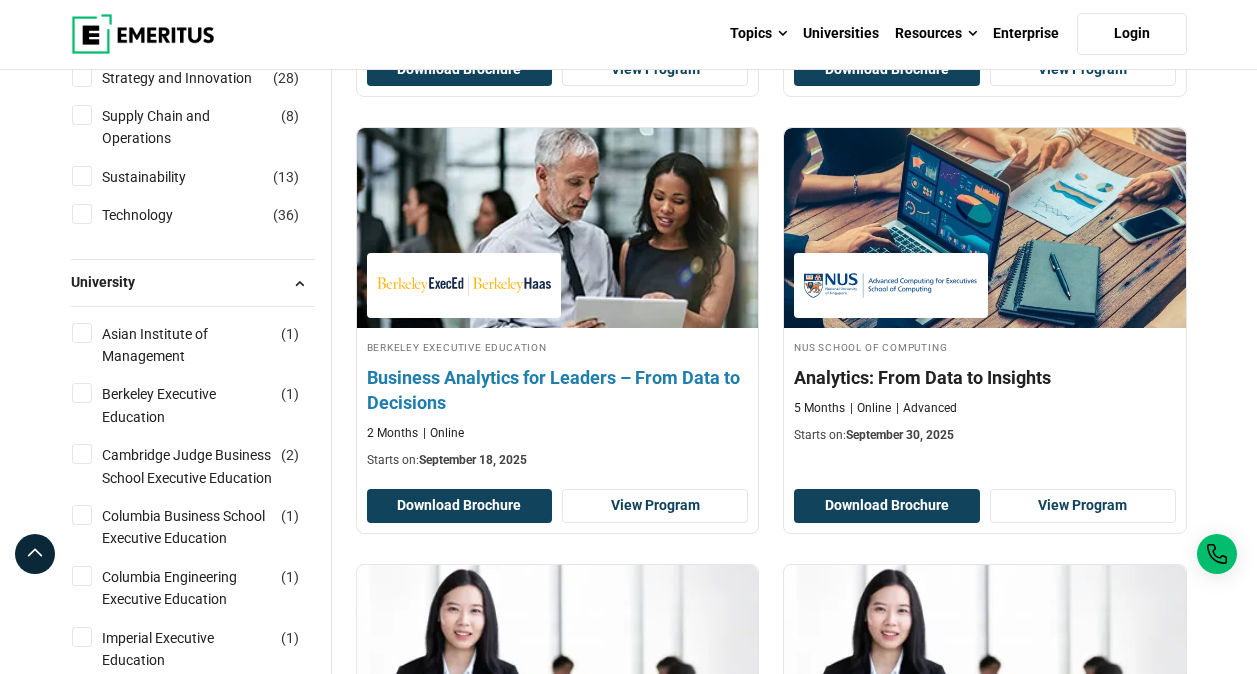 click on "Business Analytics for Leaders – From Data to Decisions" at bounding box center [558, 390] 